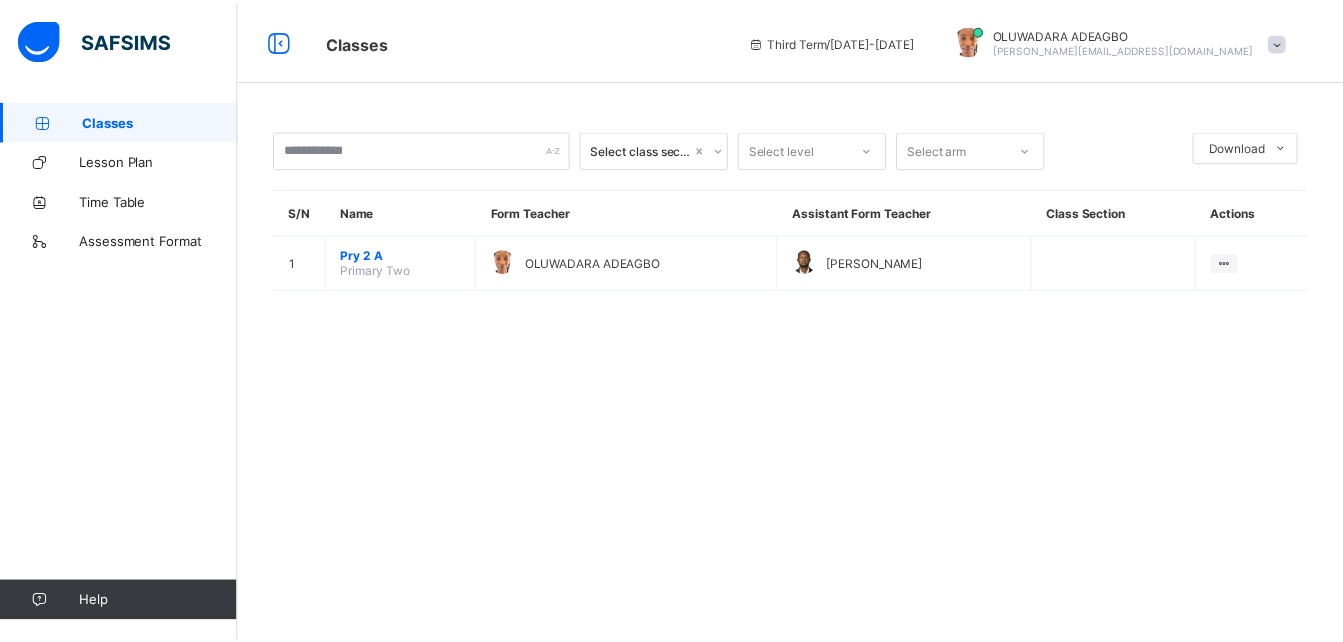 scroll, scrollTop: 0, scrollLeft: 0, axis: both 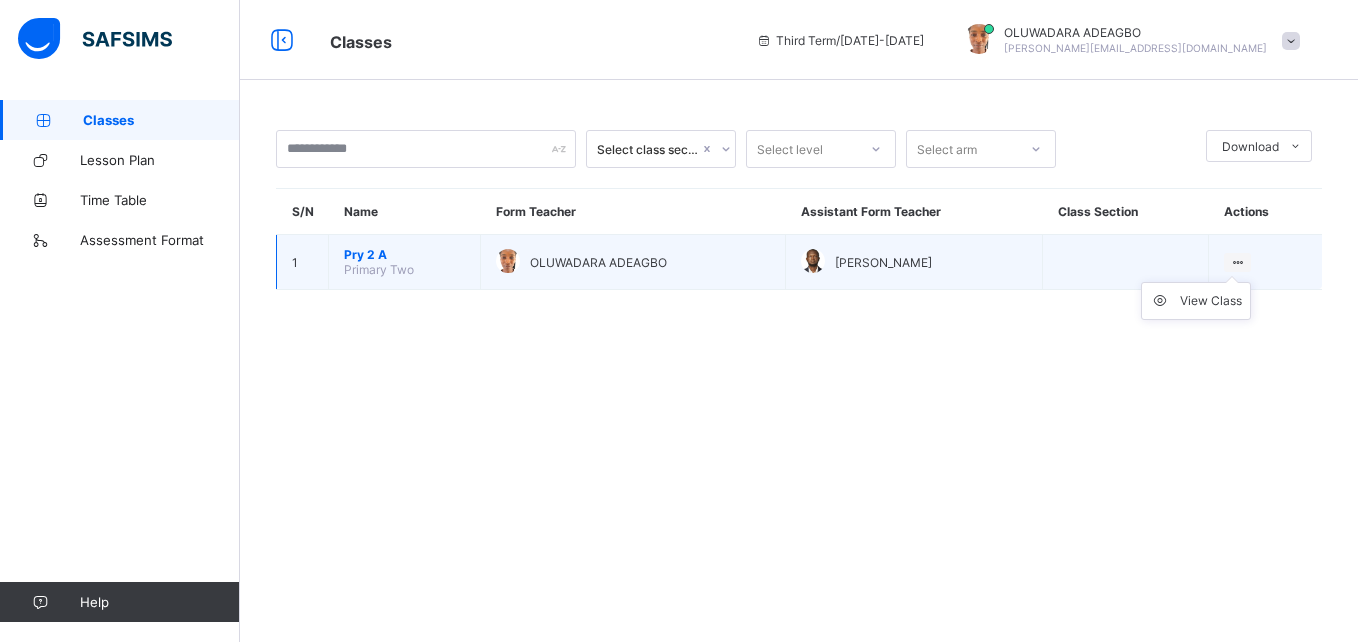 click on "View Class" at bounding box center (1196, 301) 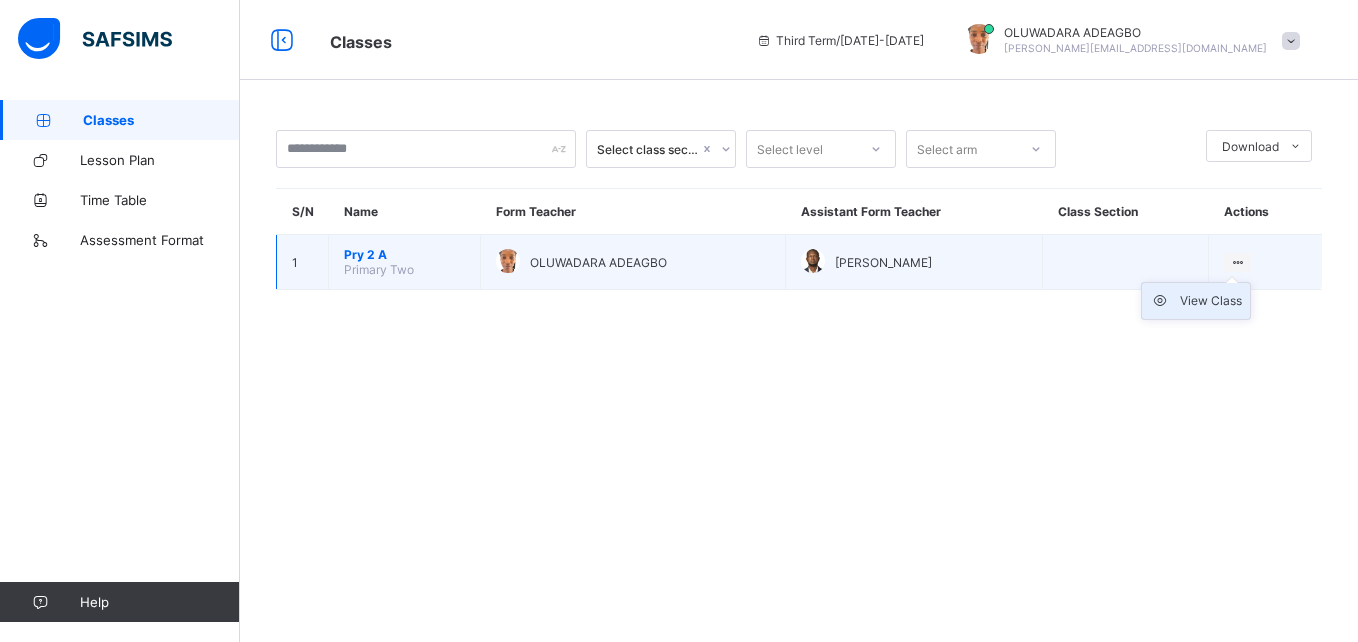 click on "View Class" at bounding box center (1211, 301) 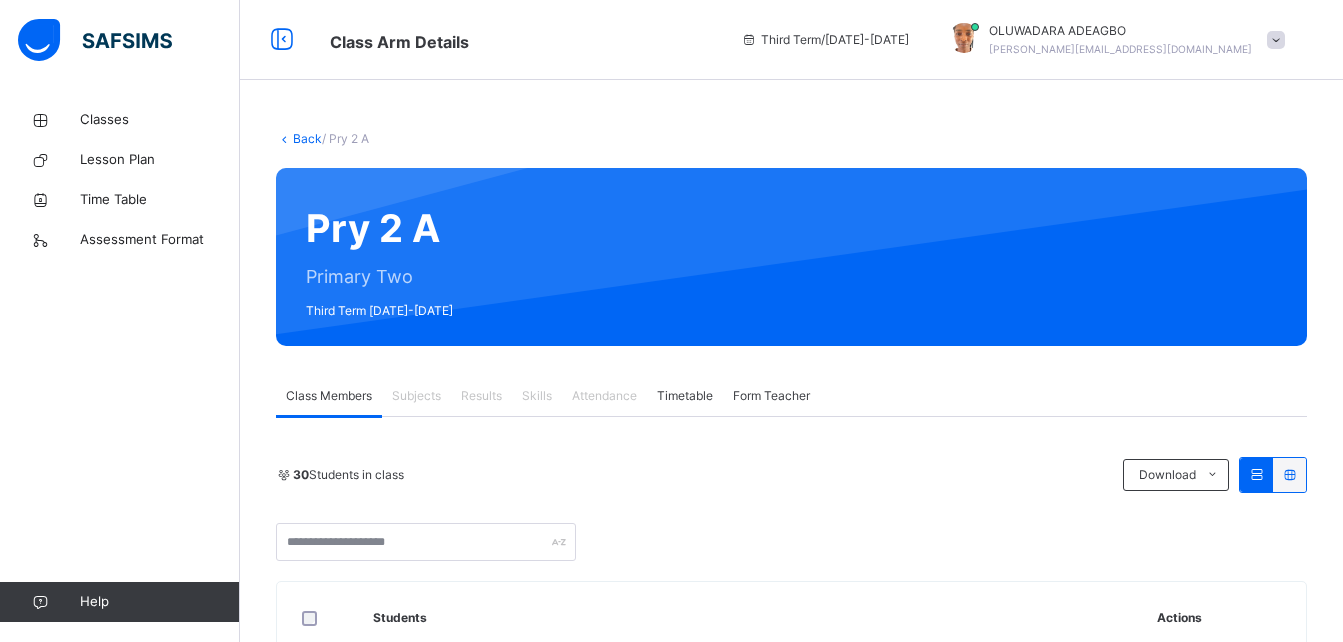 scroll, scrollTop: 561, scrollLeft: 0, axis: vertical 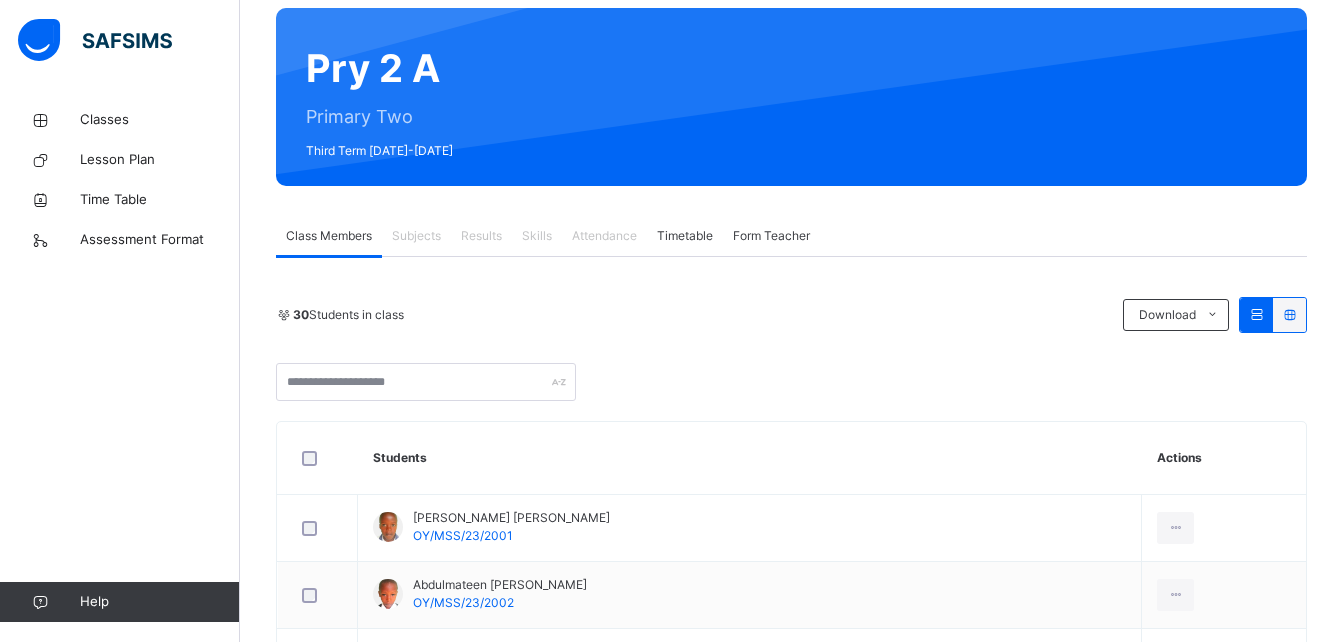 click on "Results" at bounding box center [481, 236] 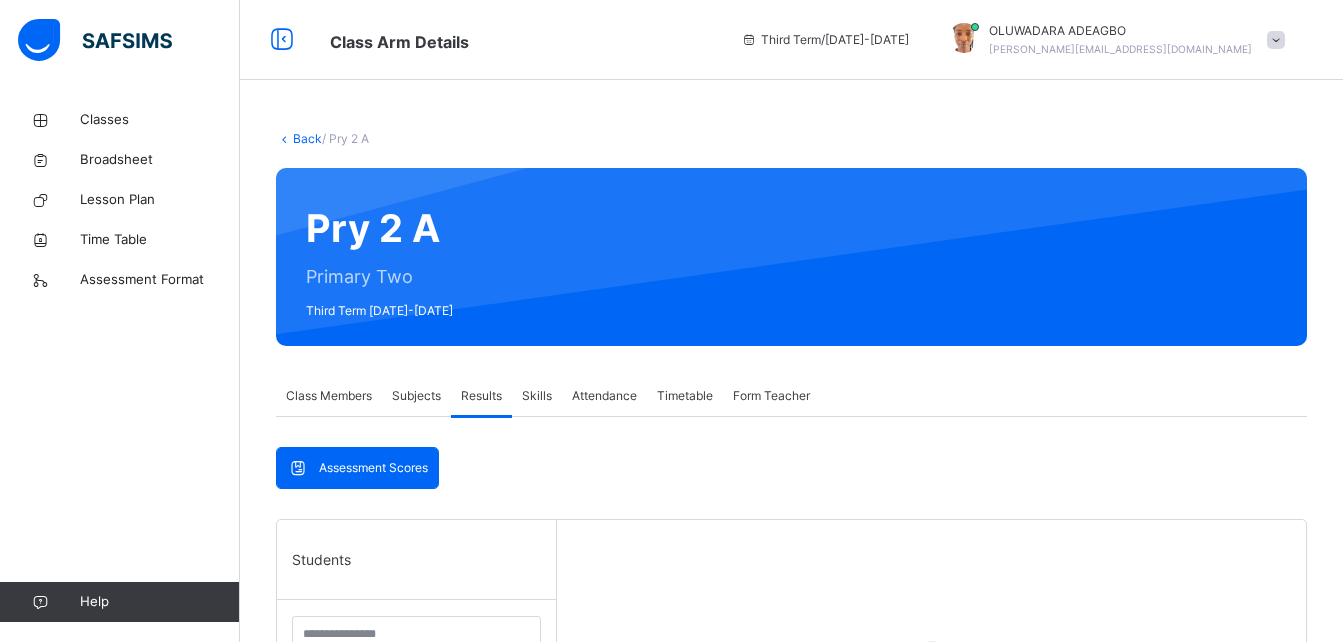 scroll, scrollTop: 160, scrollLeft: 0, axis: vertical 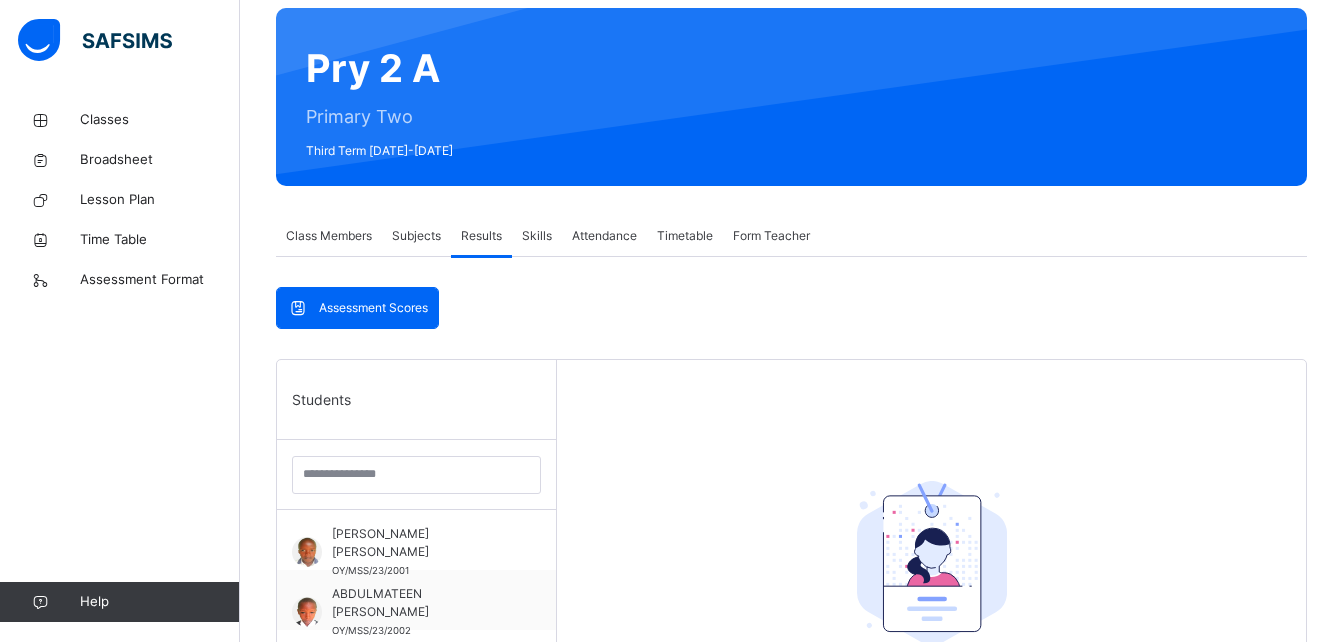 click on "Subjects" at bounding box center (416, 236) 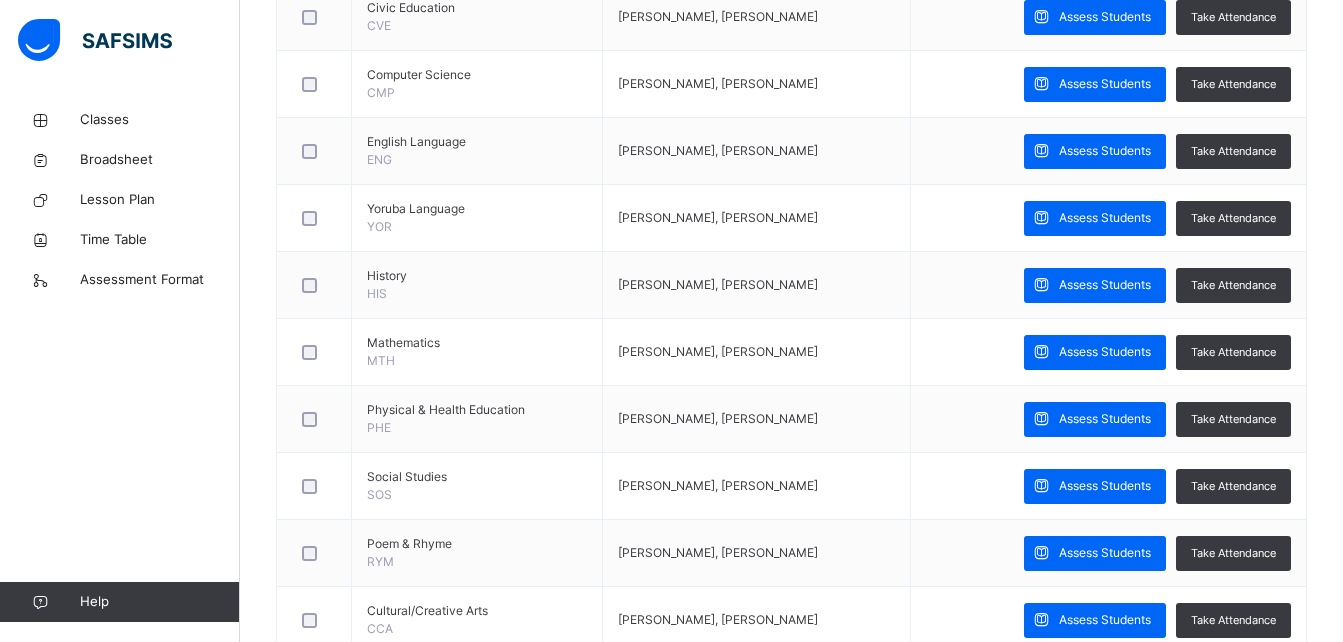 scroll, scrollTop: 852, scrollLeft: 0, axis: vertical 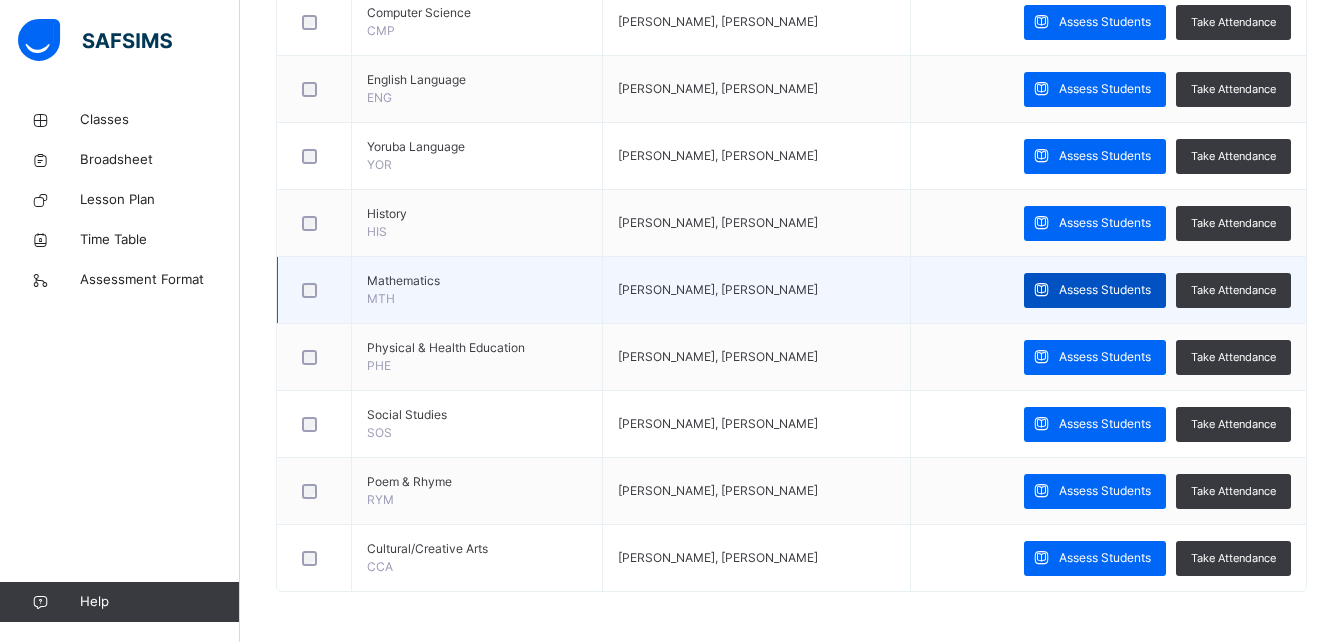 click on "Assess Students" at bounding box center [1095, 290] 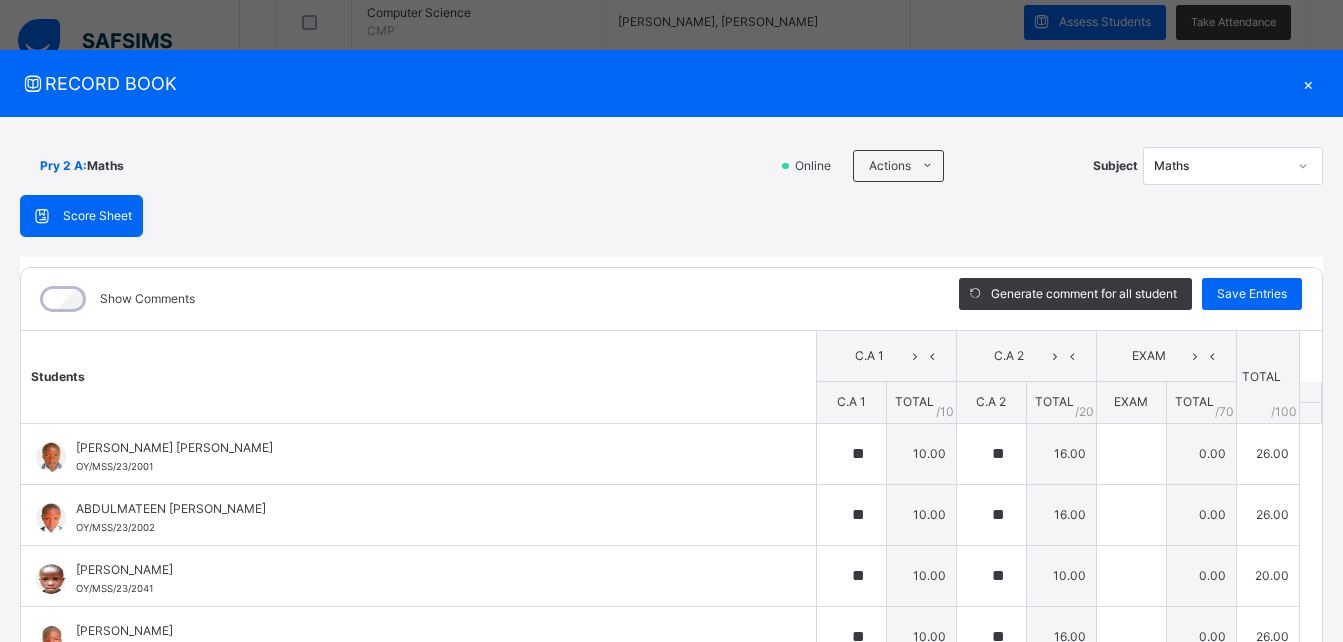 type on "**" 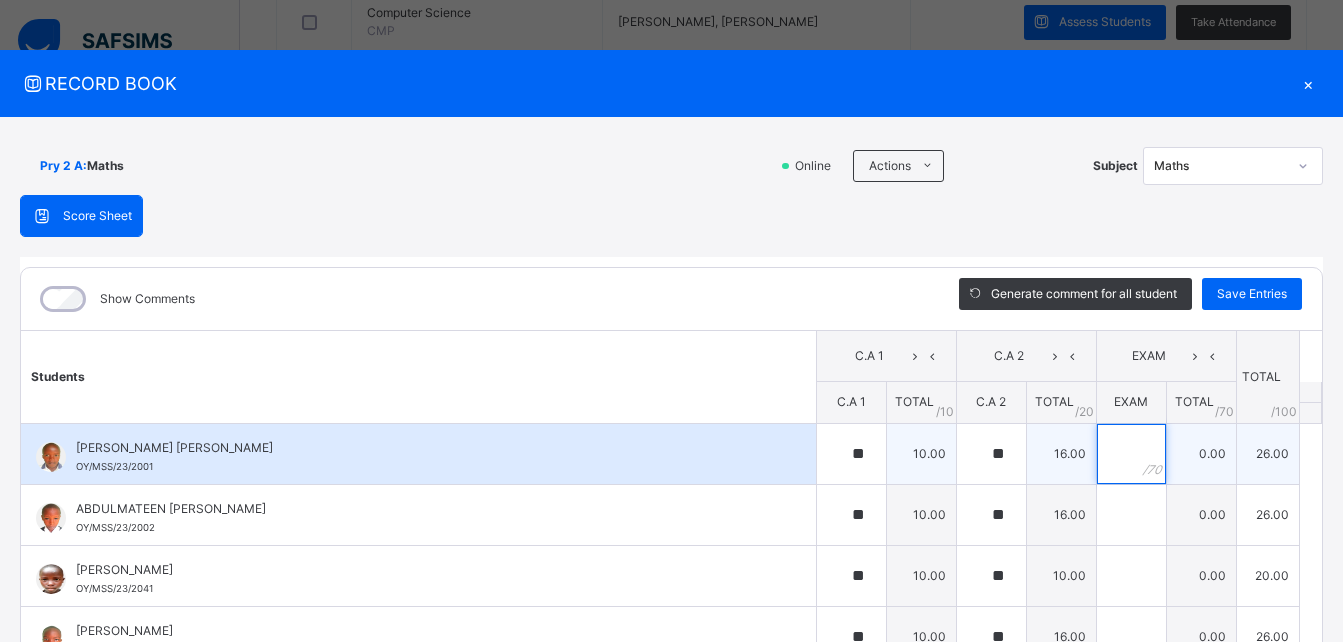 click at bounding box center [1131, 454] 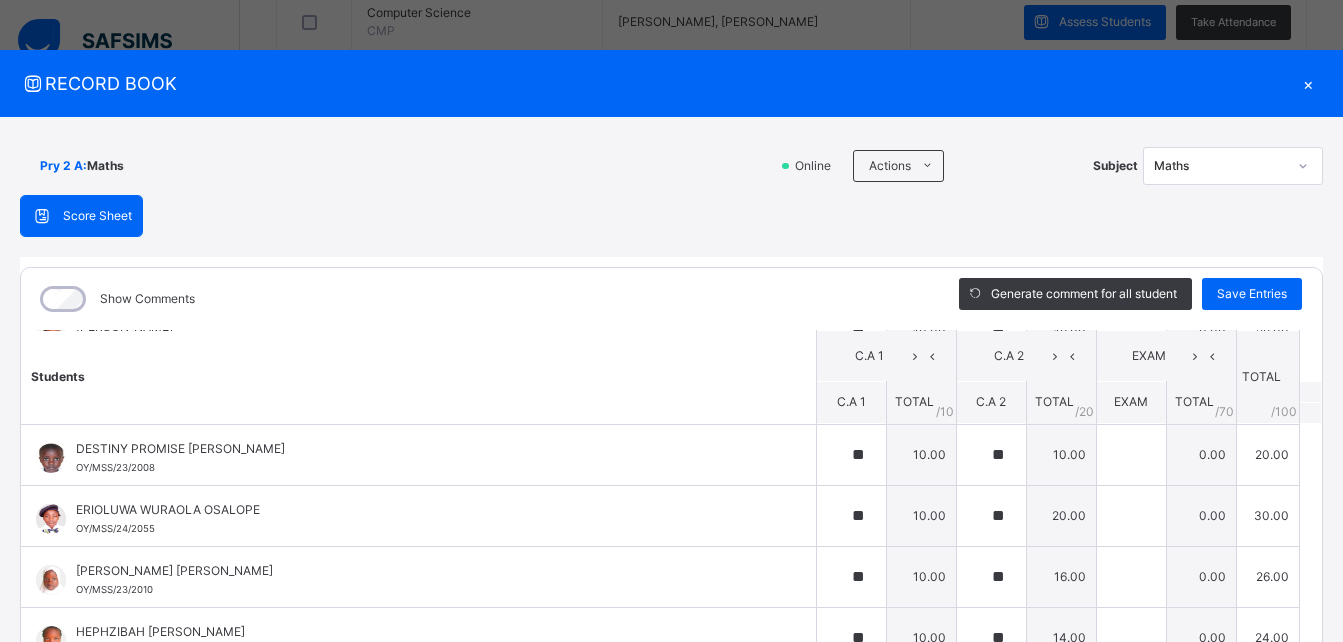 scroll, scrollTop: 0, scrollLeft: 0, axis: both 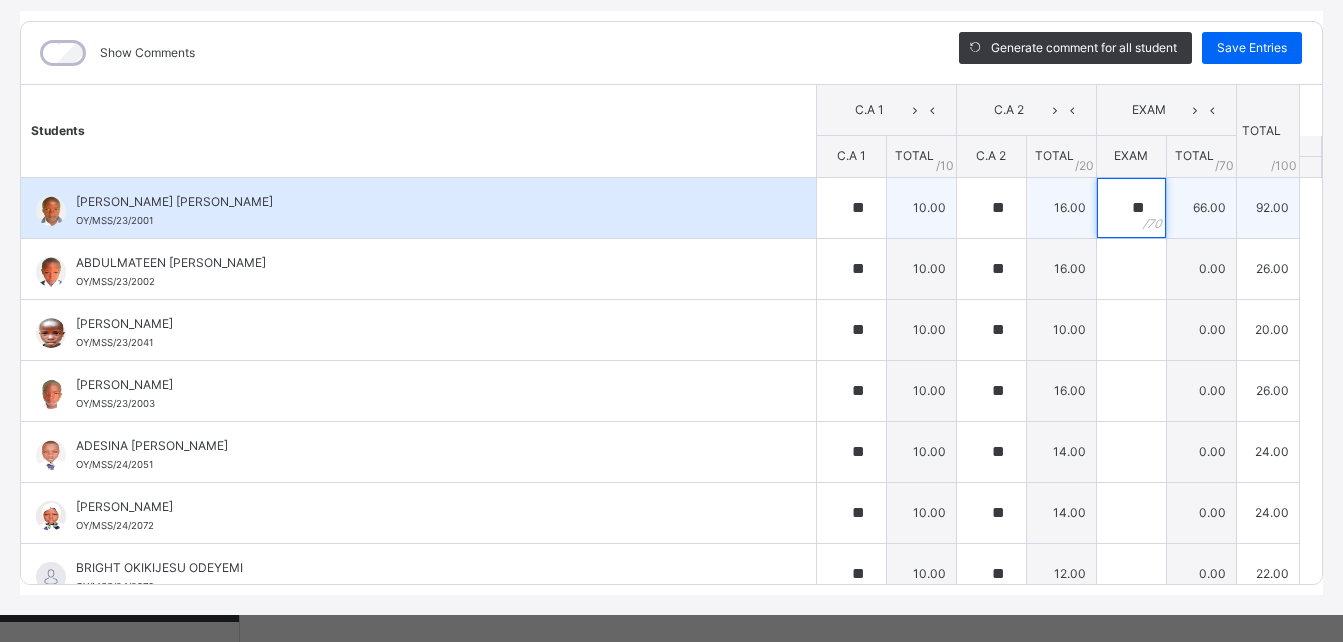 type on "**" 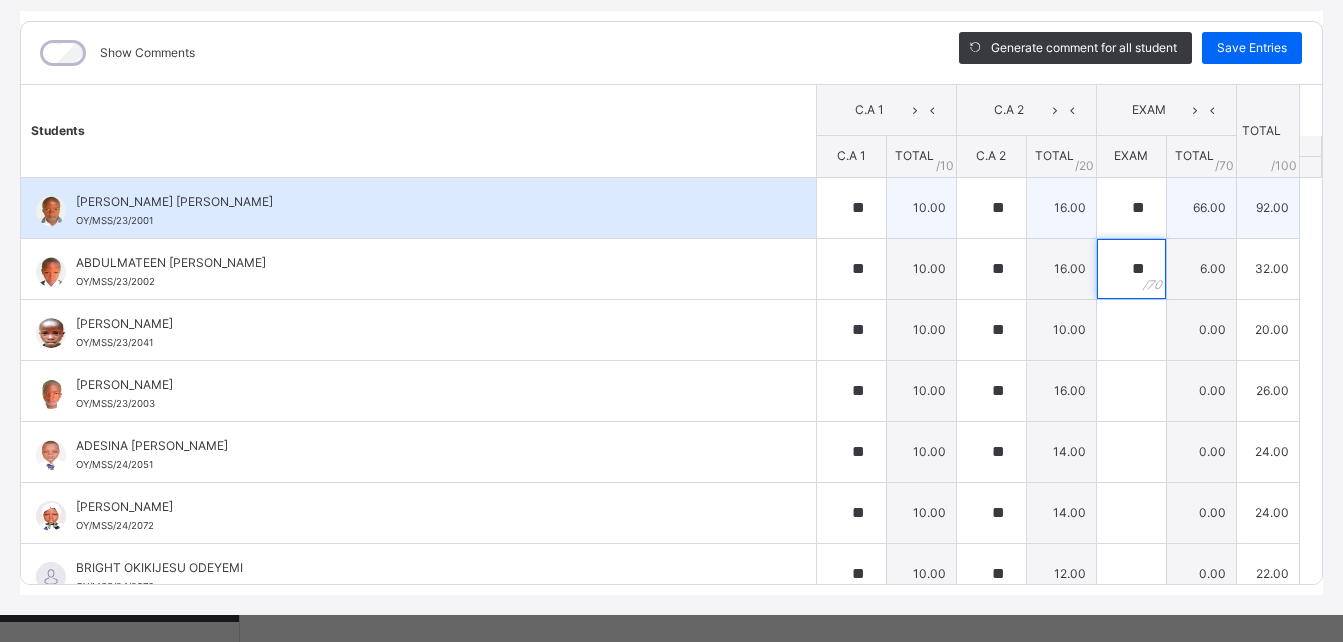 type on "**" 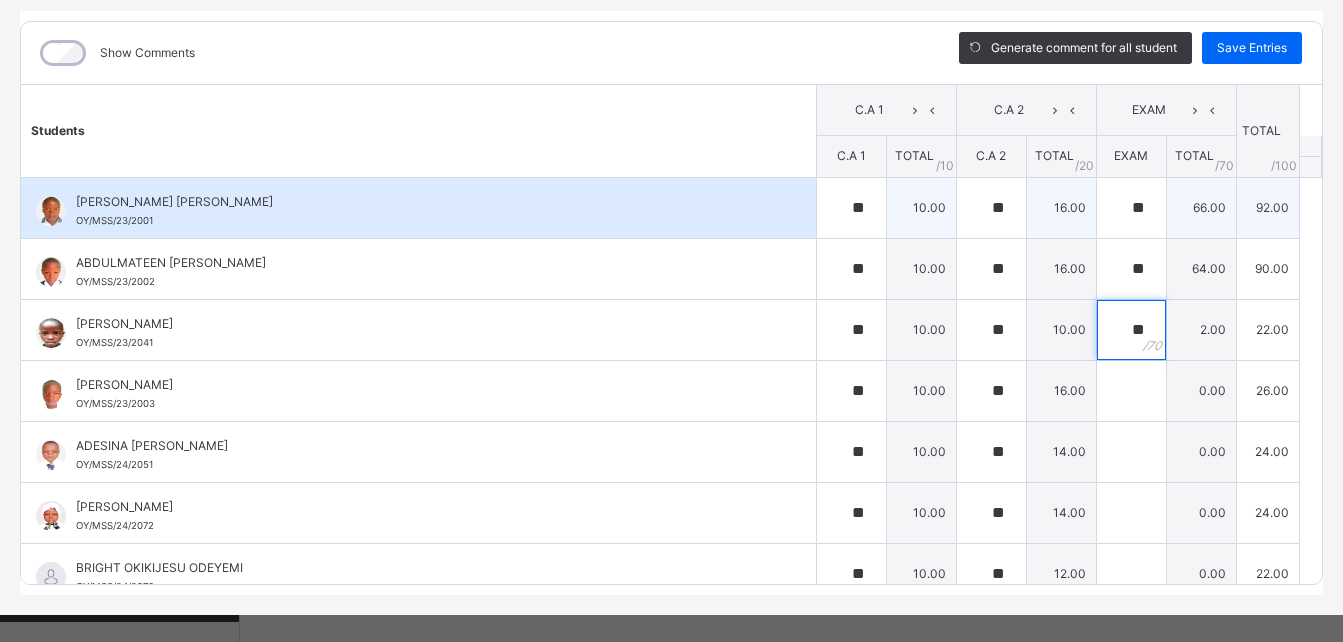 type on "**" 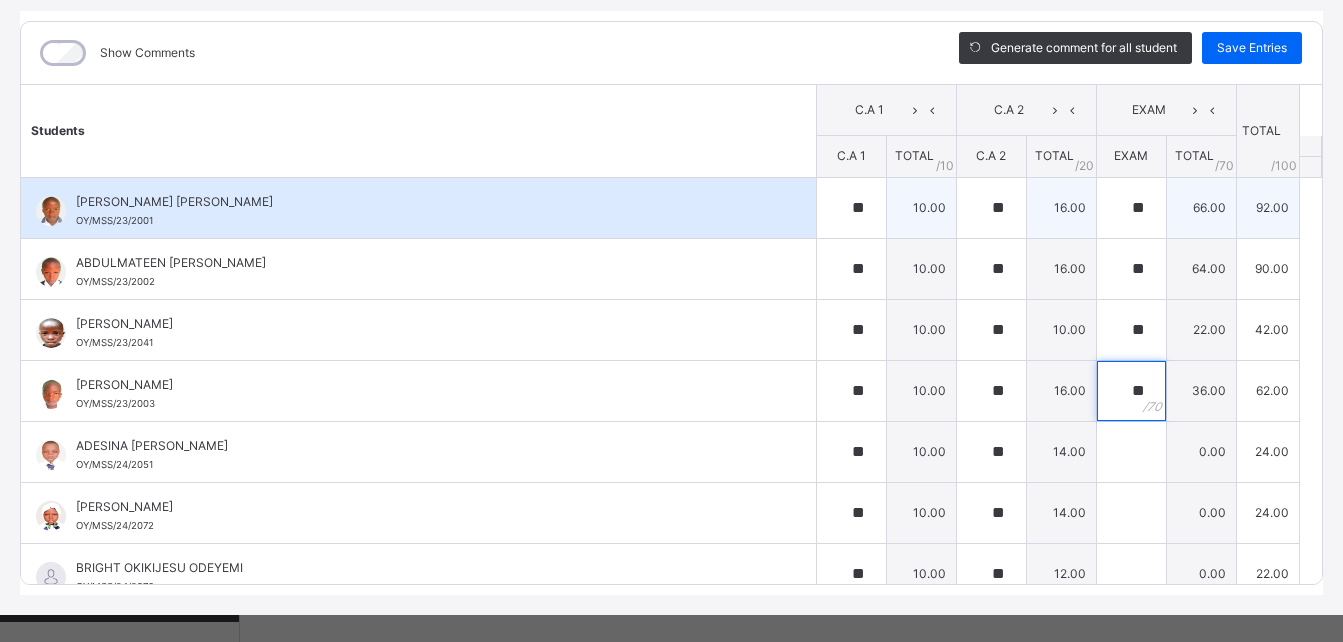 type on "**" 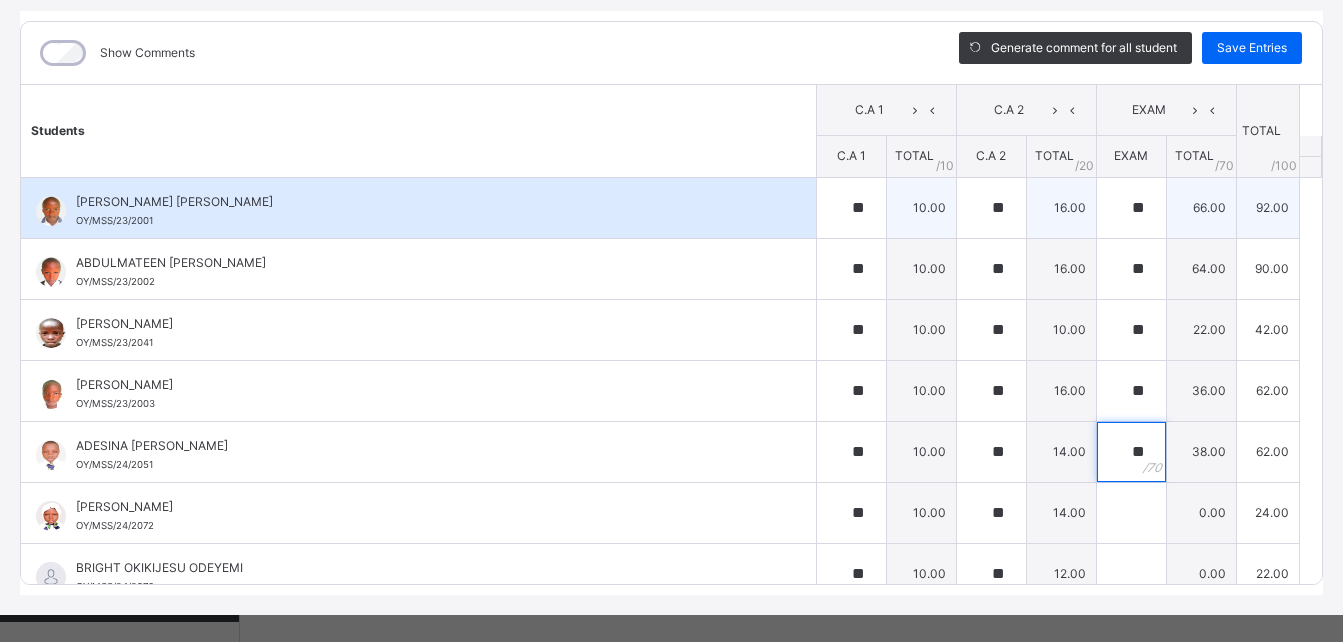type on "**" 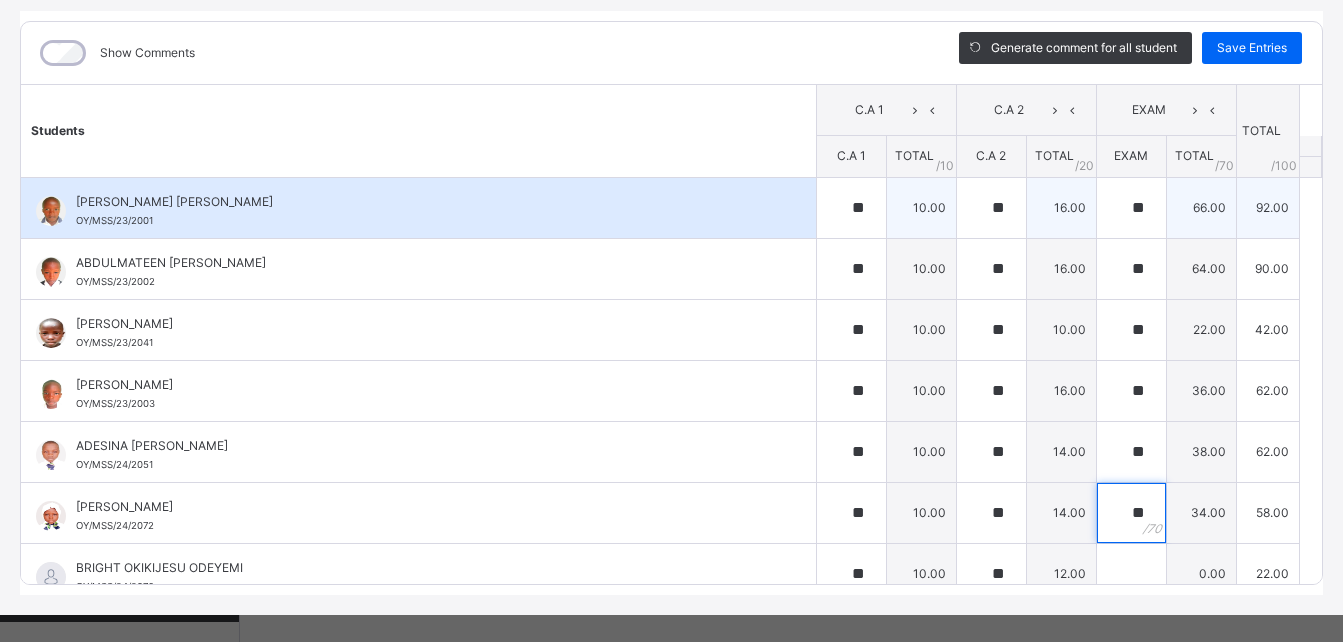 type on "**" 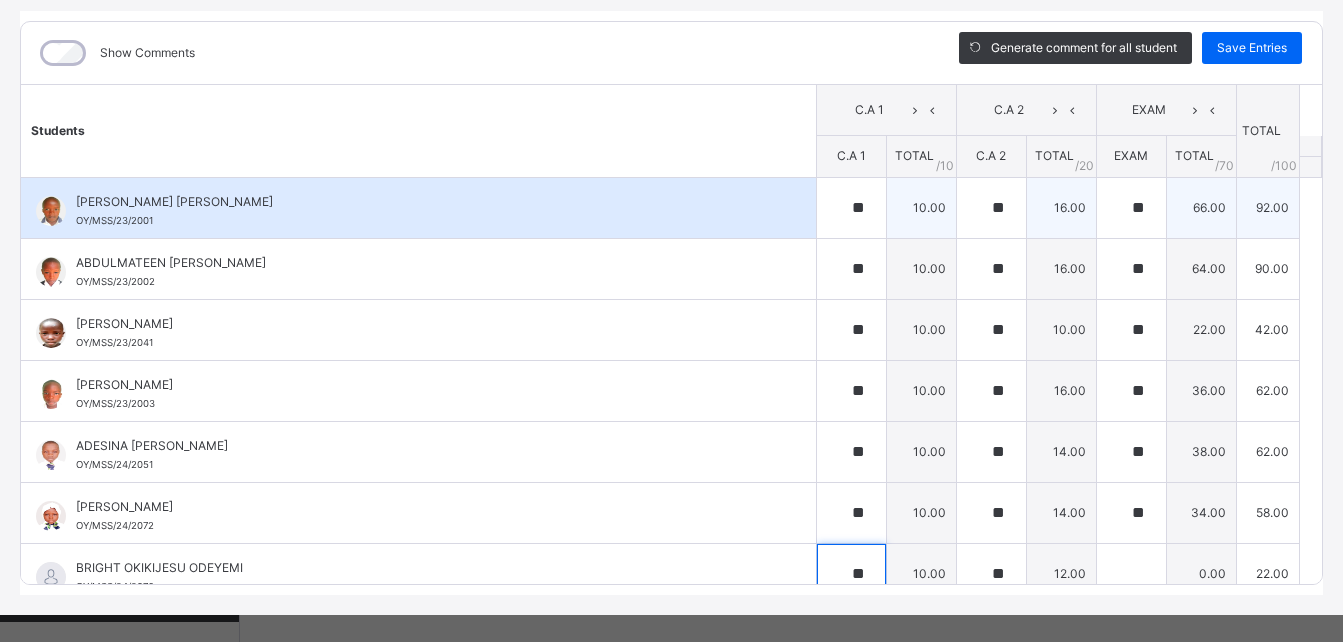 scroll, scrollTop: 20, scrollLeft: 0, axis: vertical 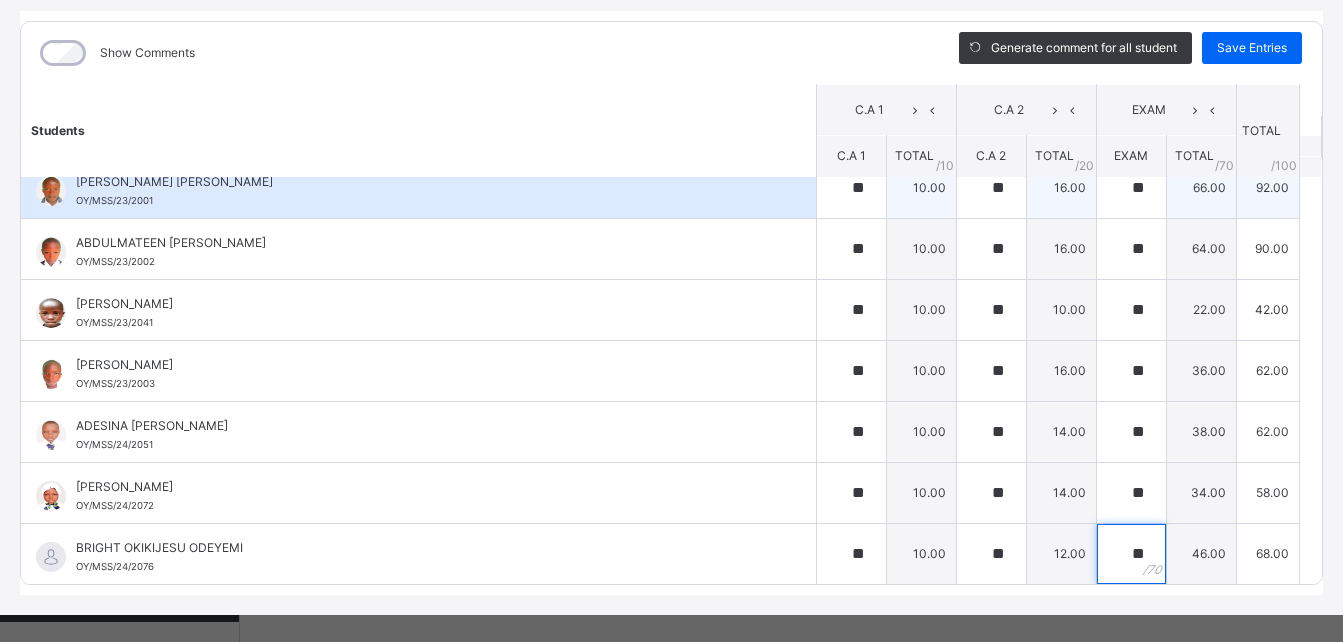 type on "**" 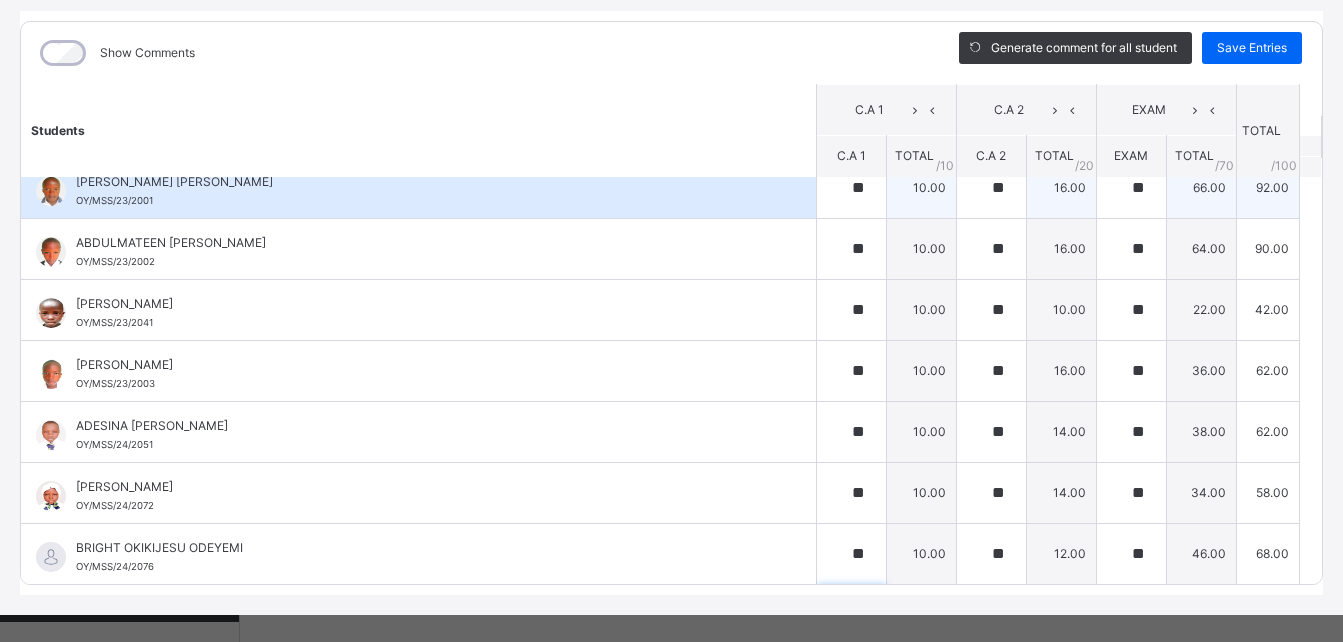 scroll, scrollTop: 301, scrollLeft: 0, axis: vertical 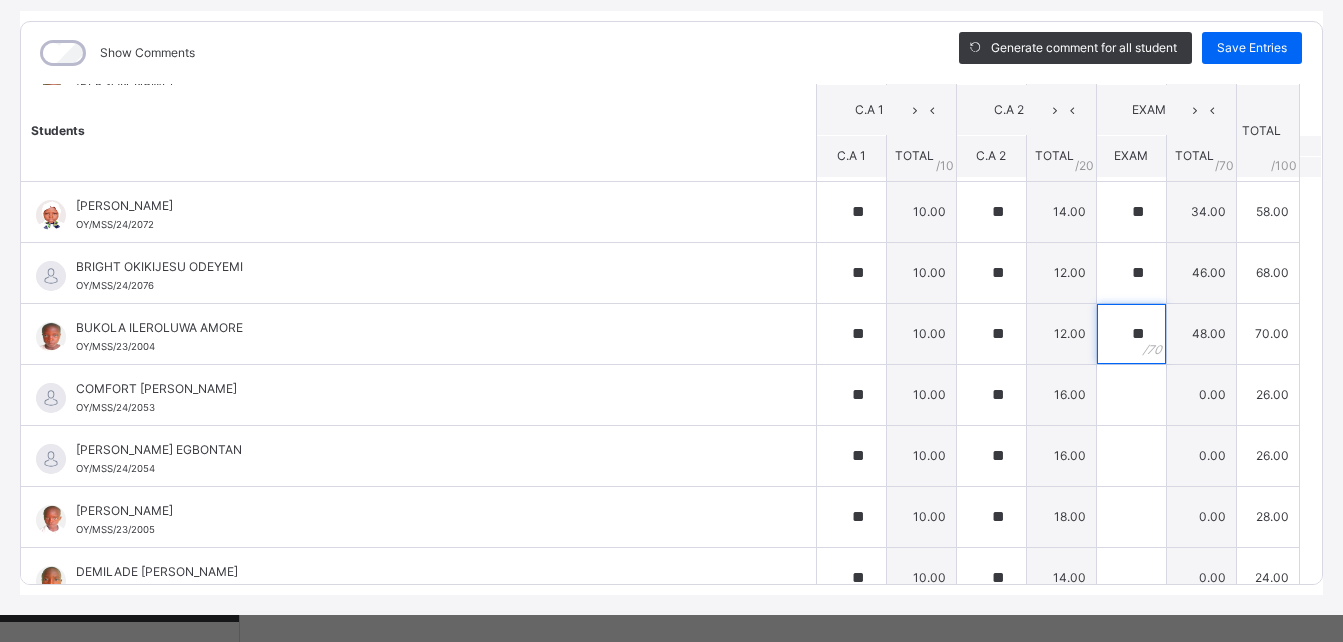 type on "**" 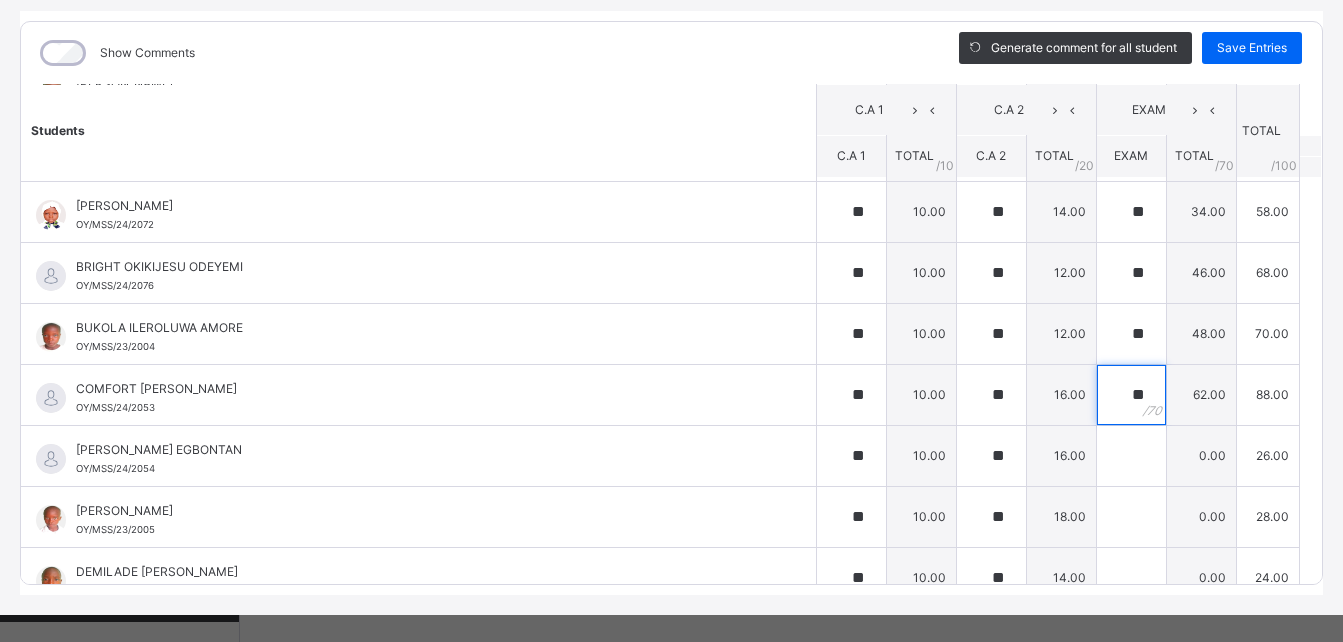 type on "**" 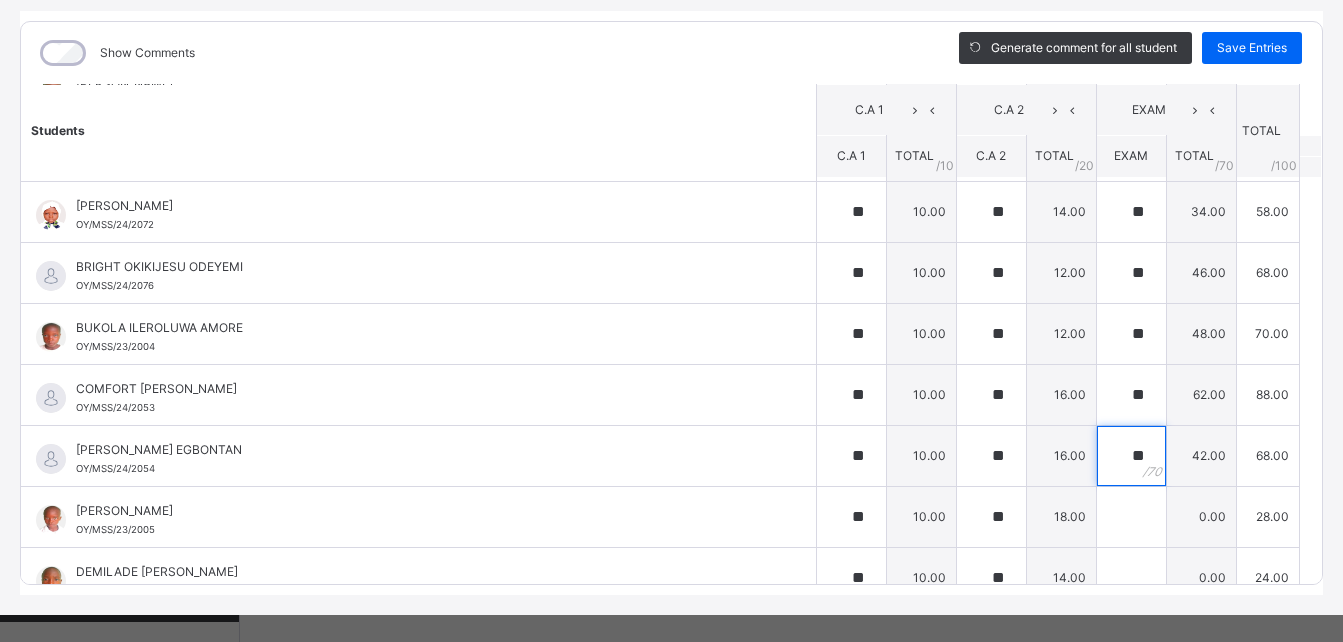 type on "**" 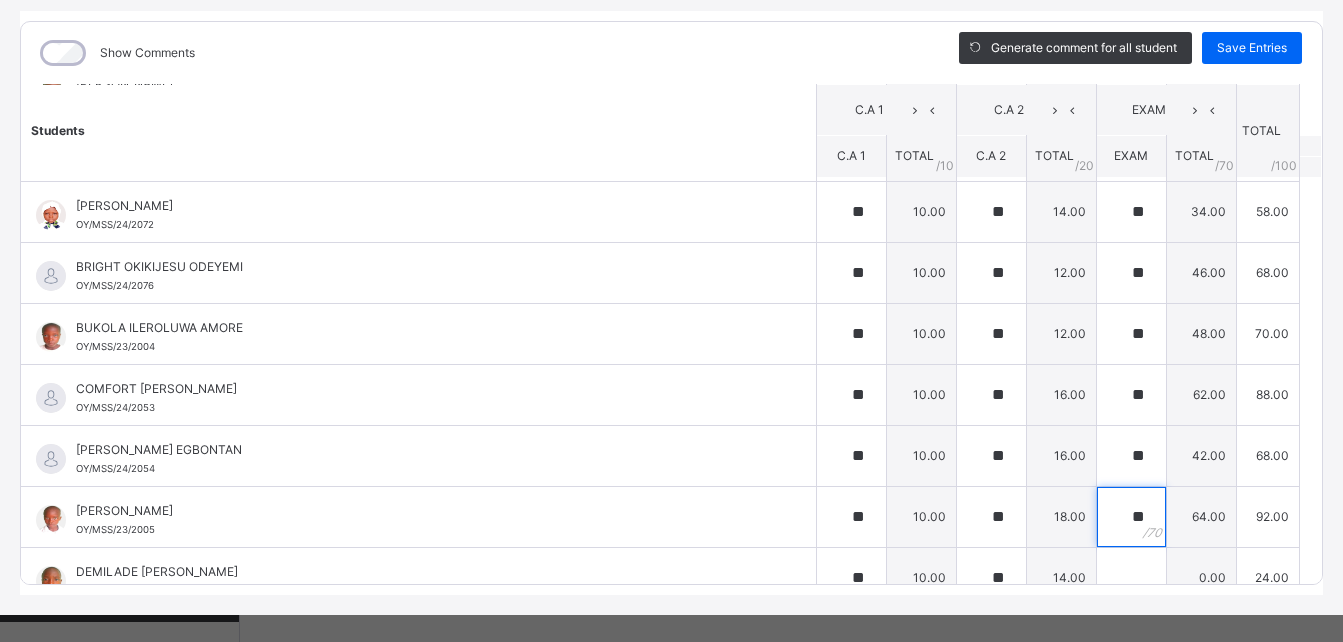 type on "**" 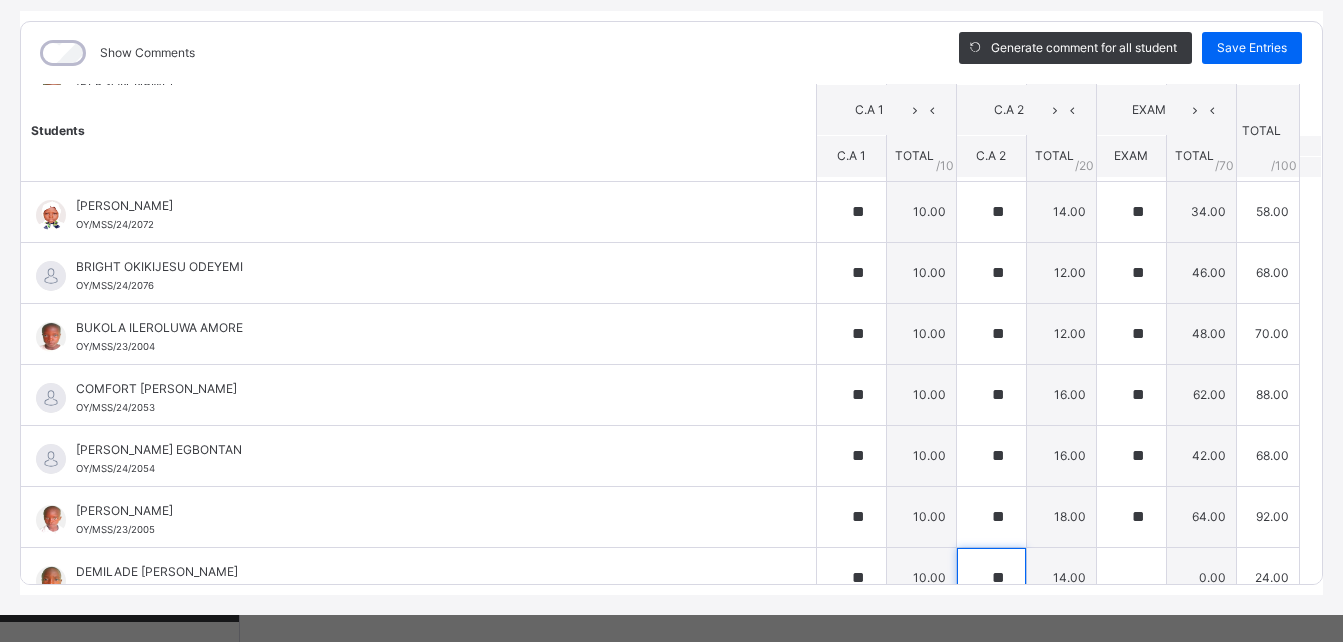 scroll, scrollTop: 325, scrollLeft: 0, axis: vertical 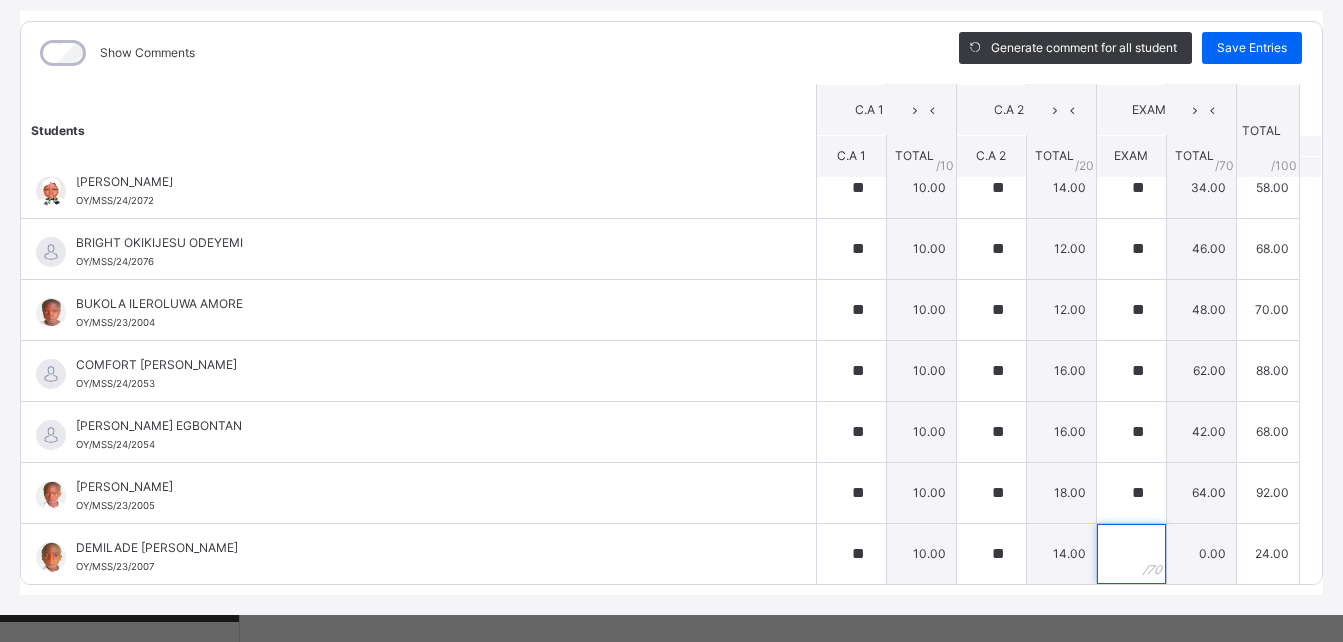 type on "*" 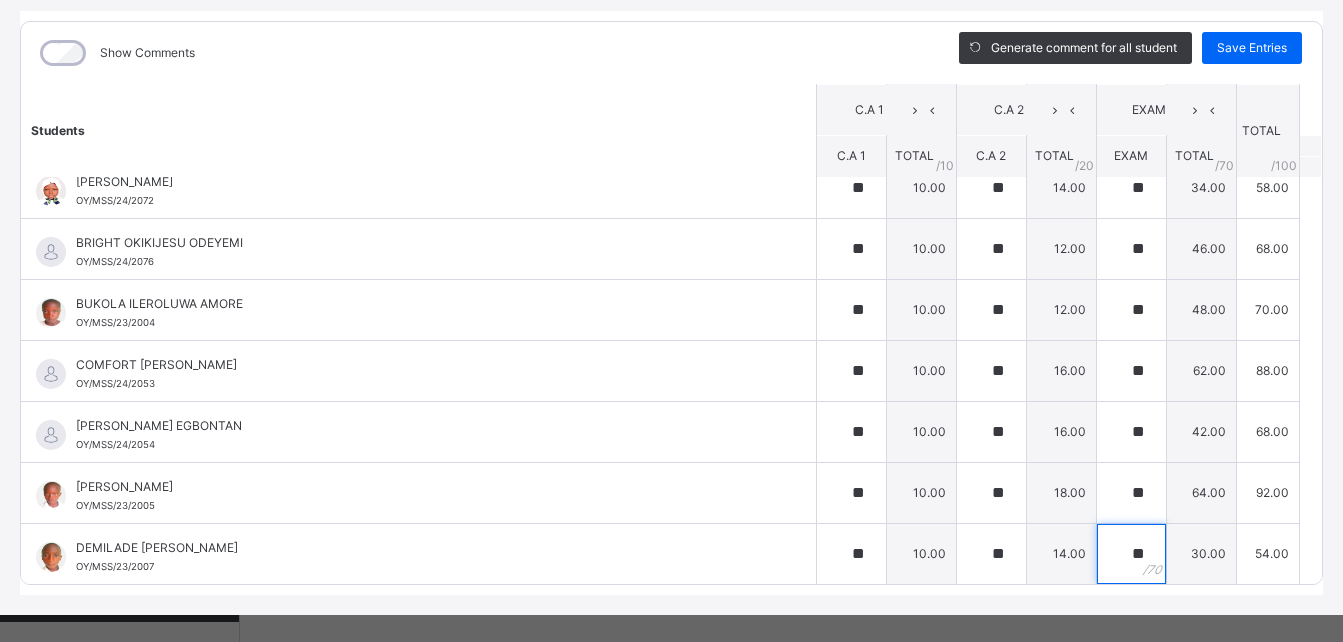 type on "**" 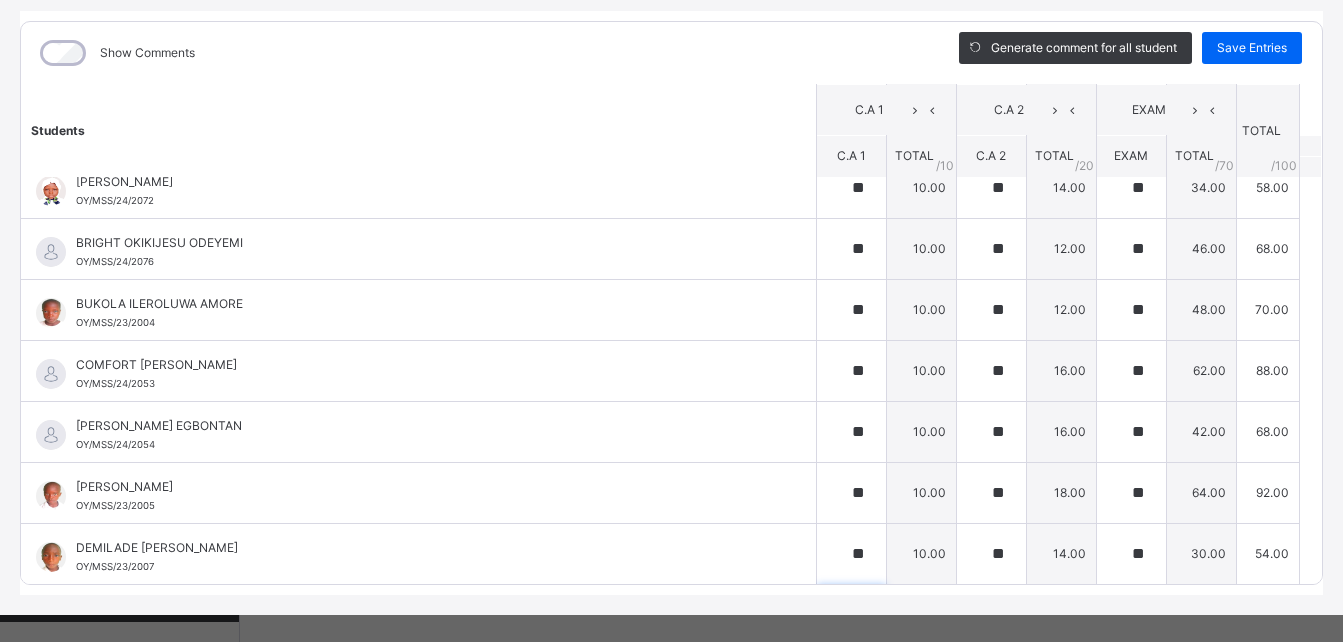 scroll, scrollTop: 606, scrollLeft: 0, axis: vertical 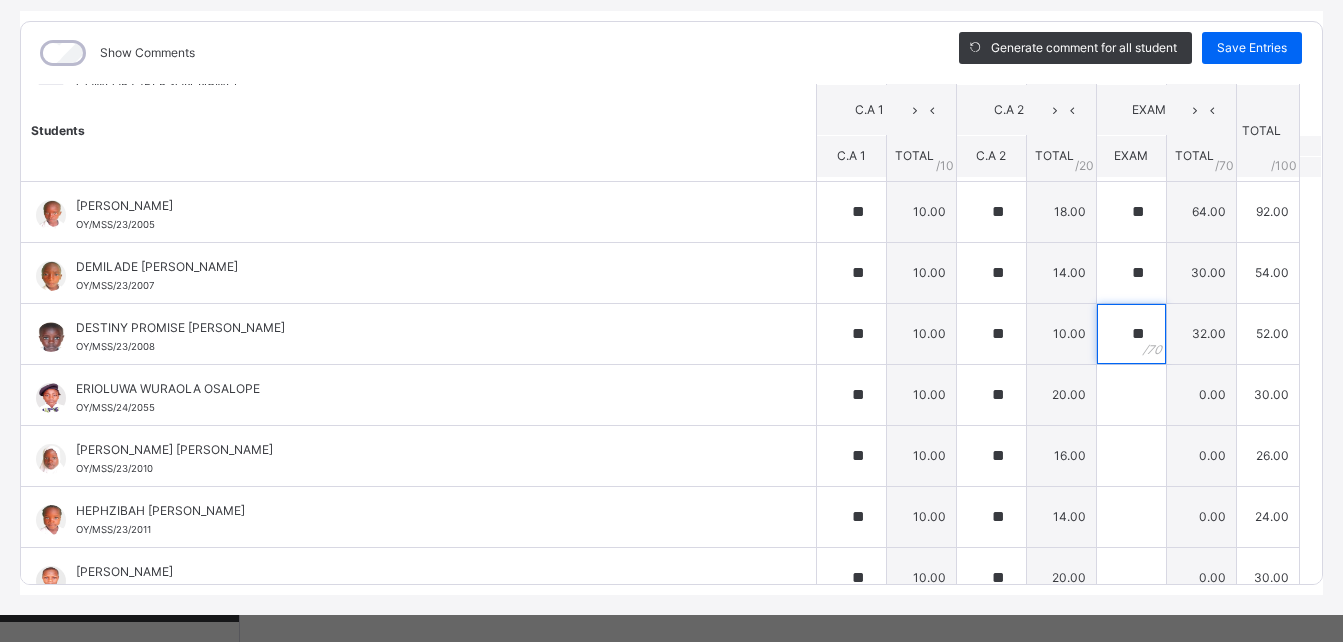 type on "**" 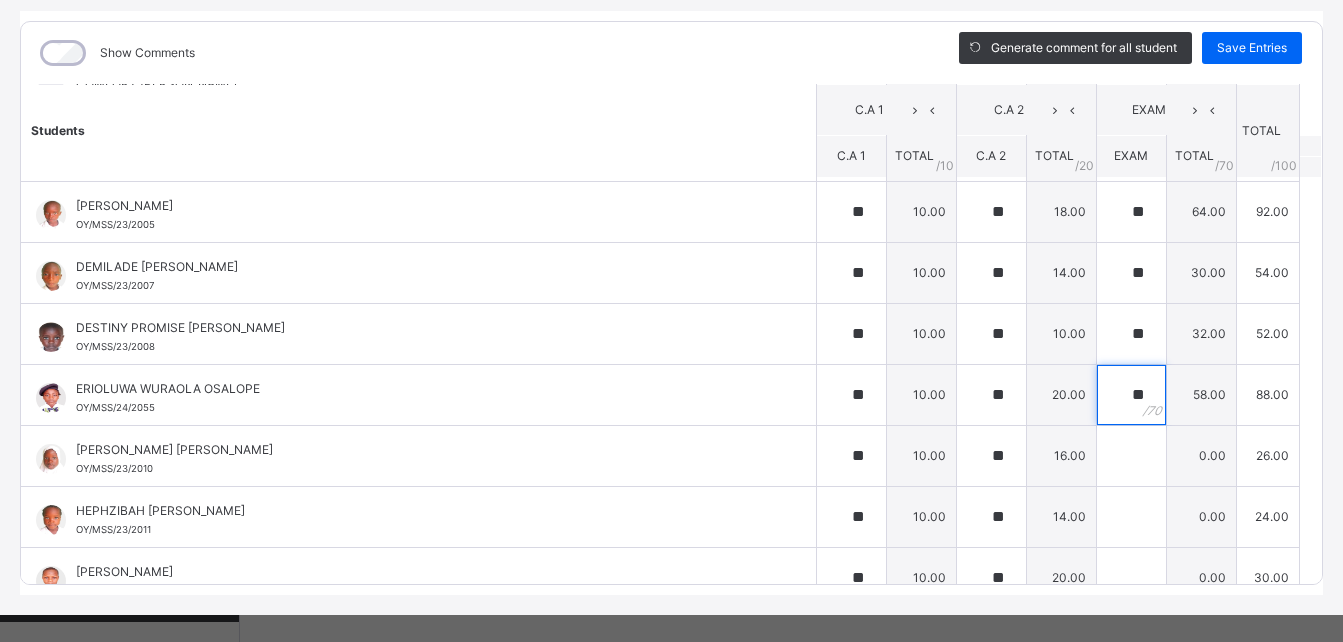 type on "**" 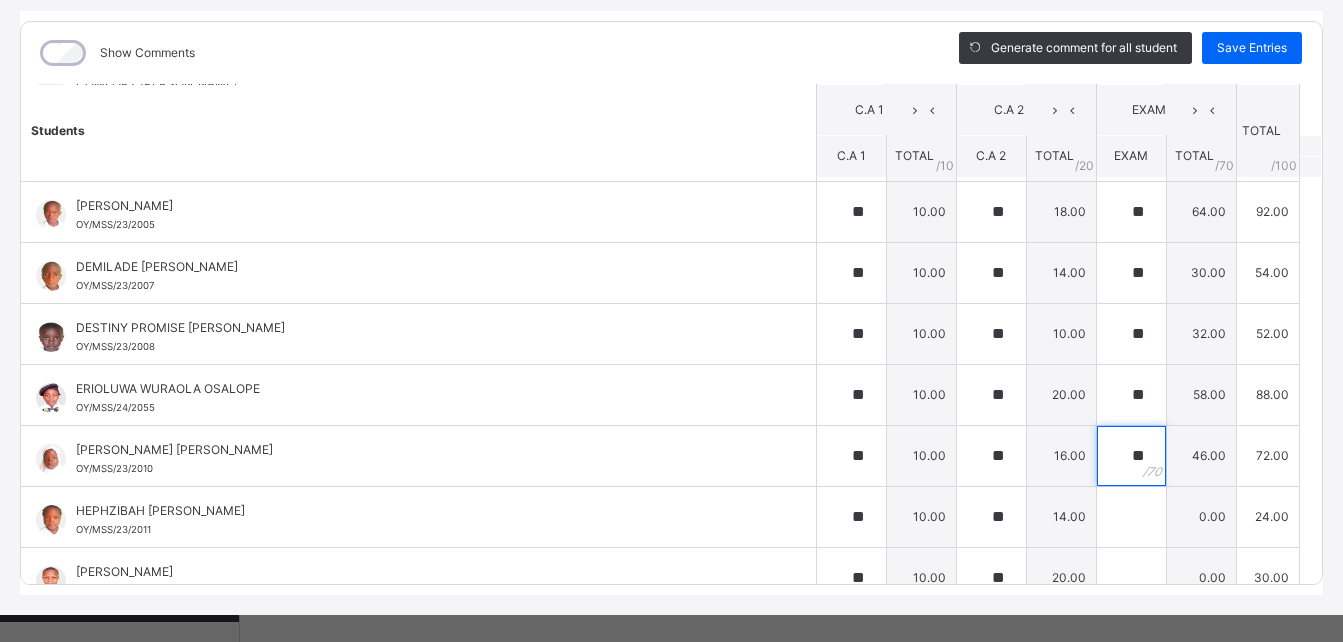 type on "**" 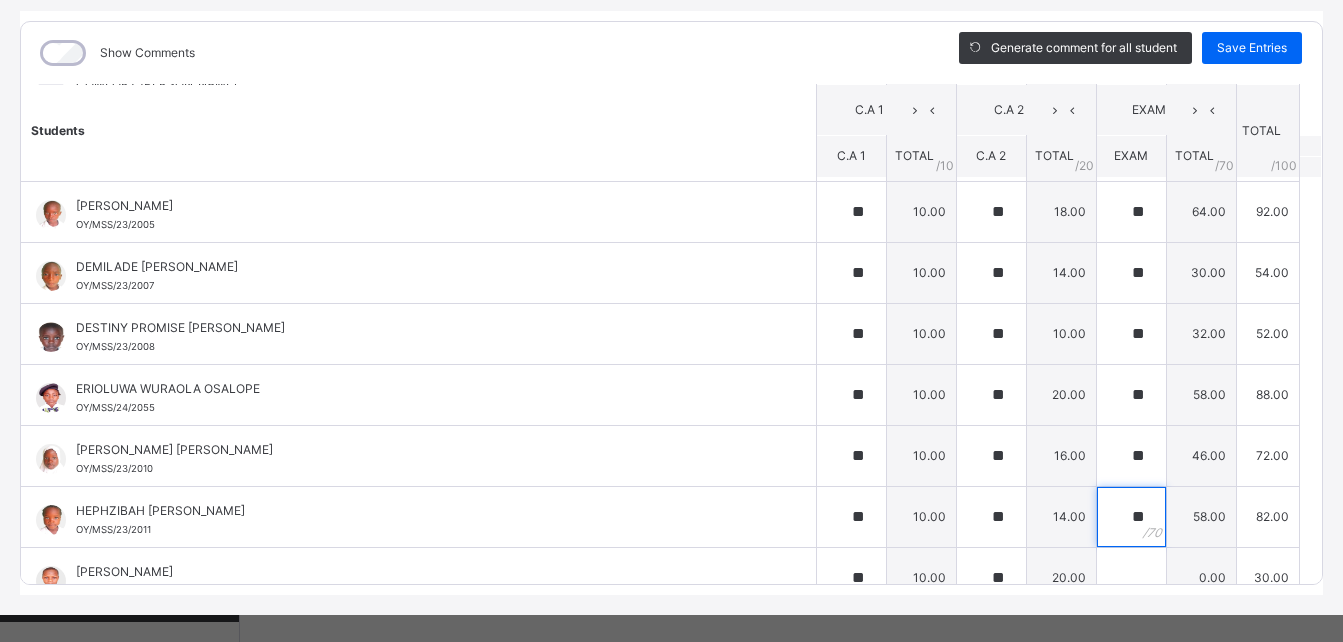 type on "**" 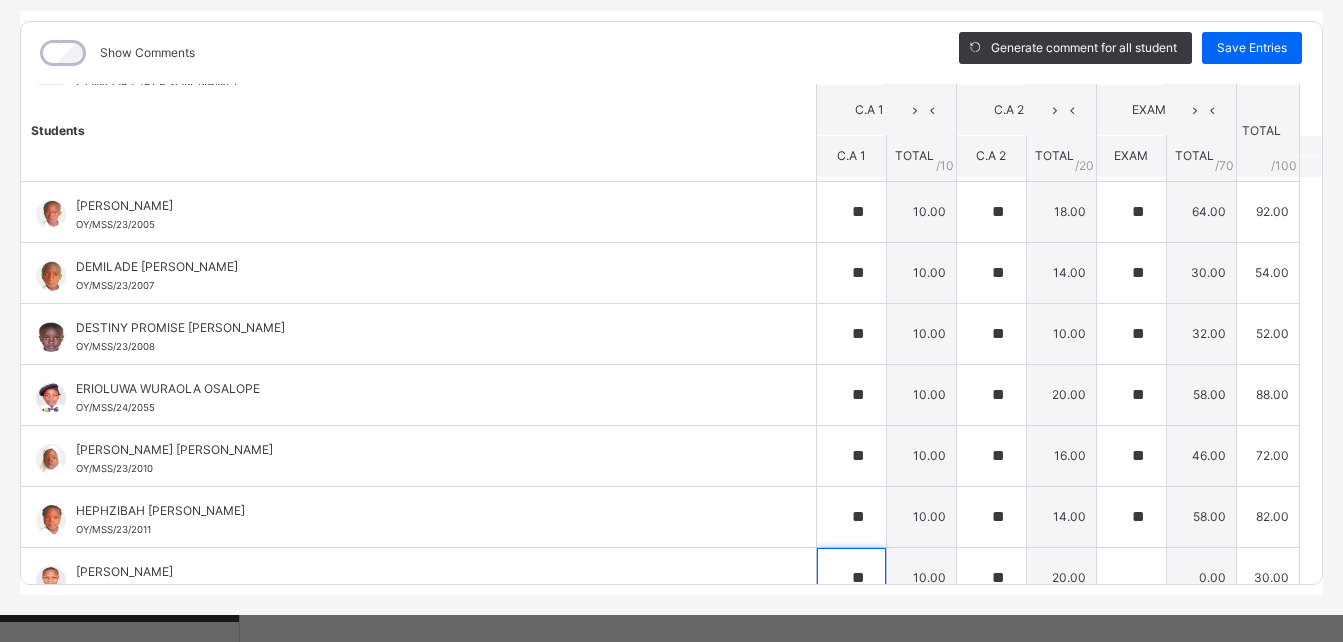 scroll, scrollTop: 630, scrollLeft: 0, axis: vertical 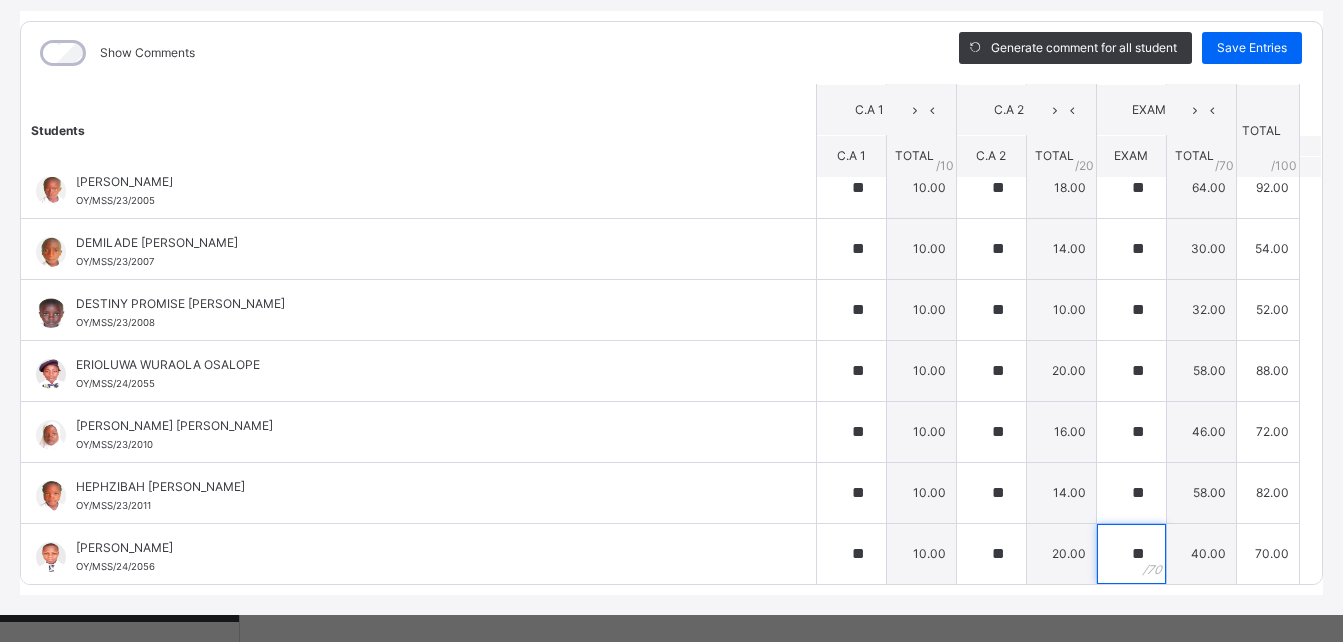 type on "**" 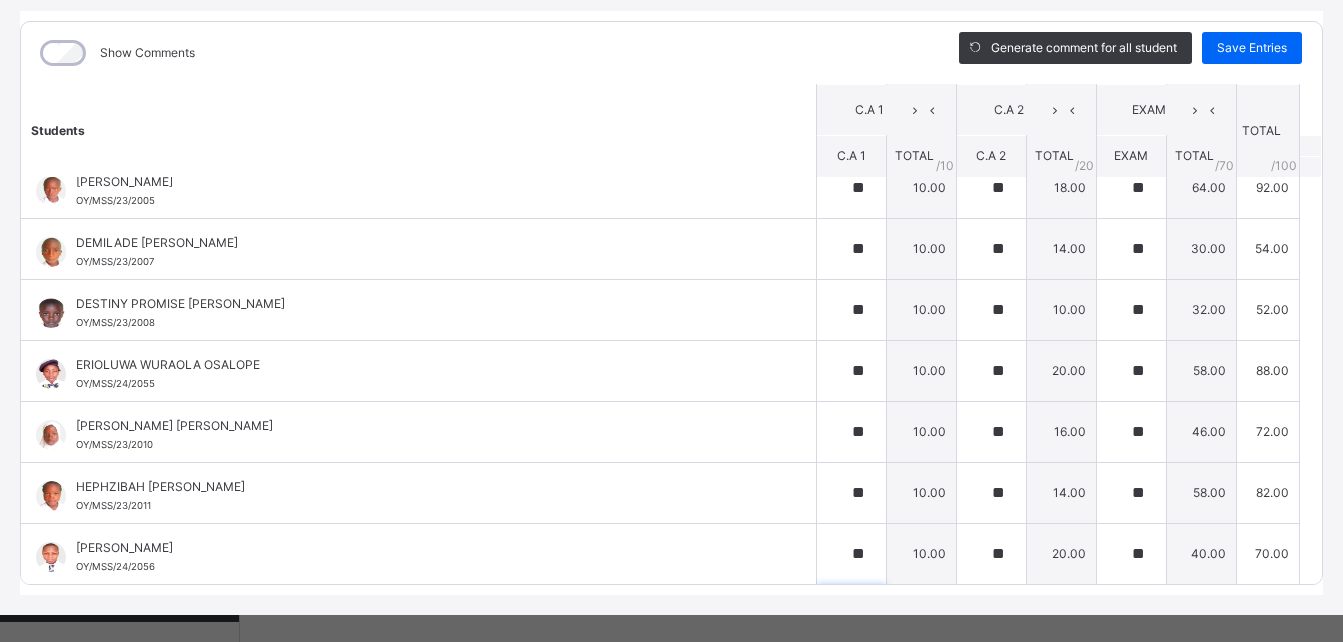 scroll, scrollTop: 911, scrollLeft: 0, axis: vertical 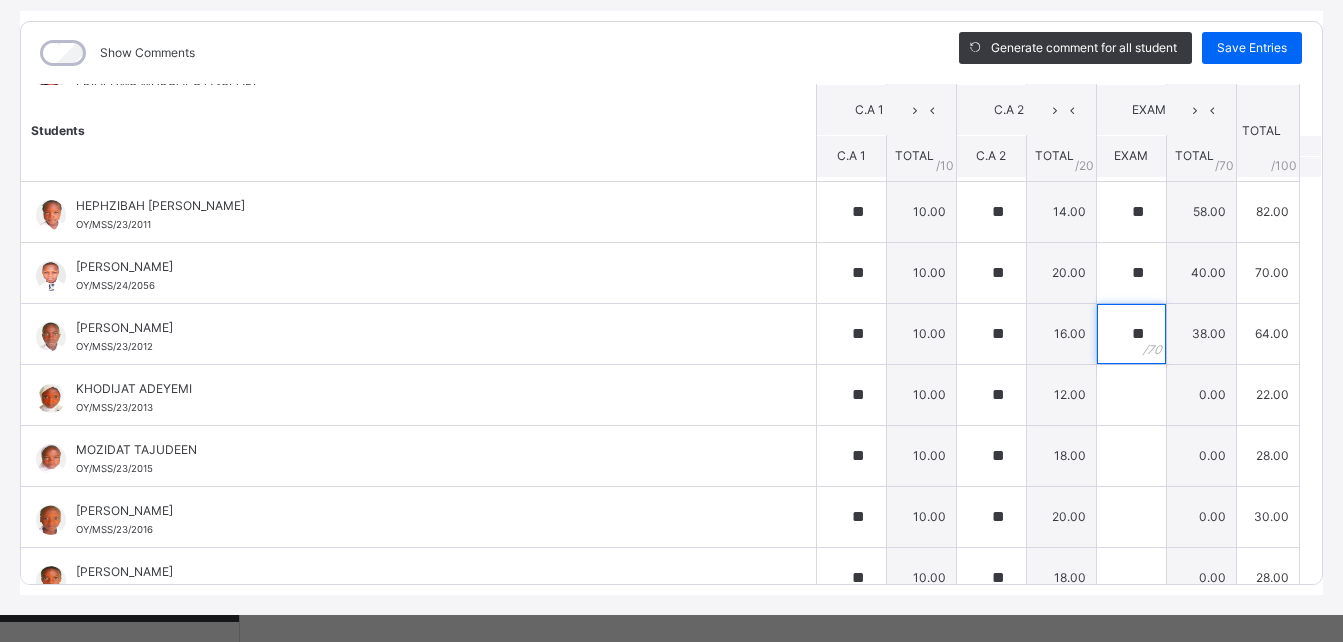 type on "**" 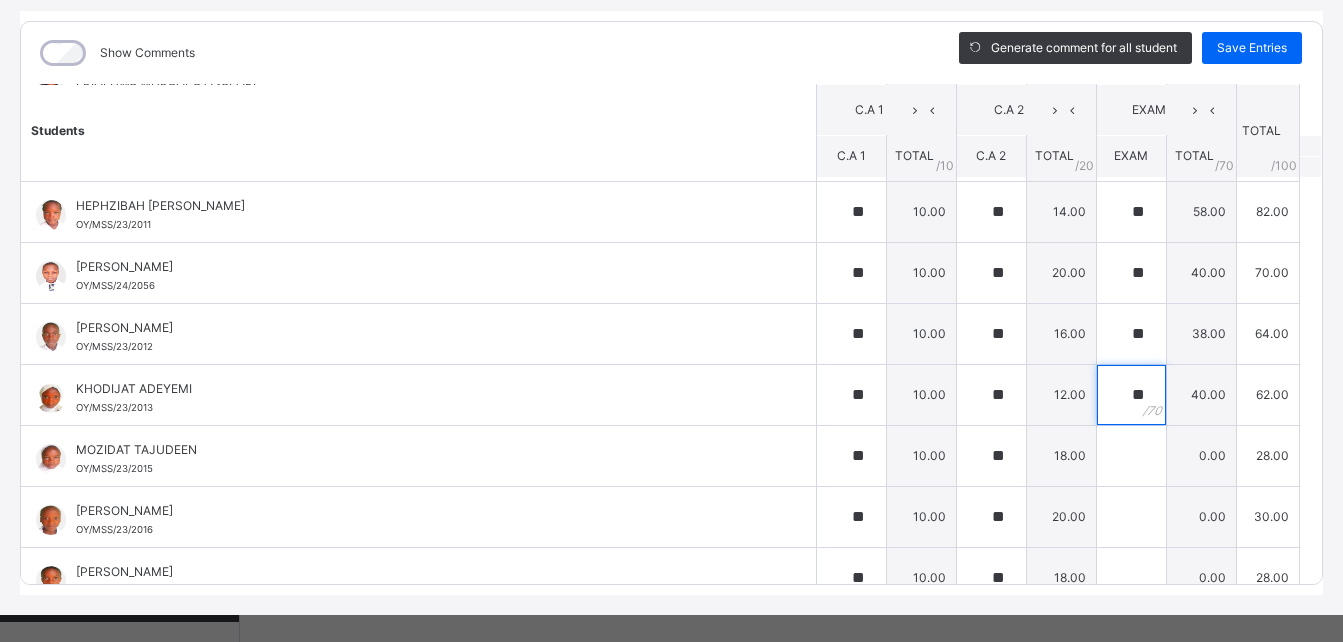 type on "**" 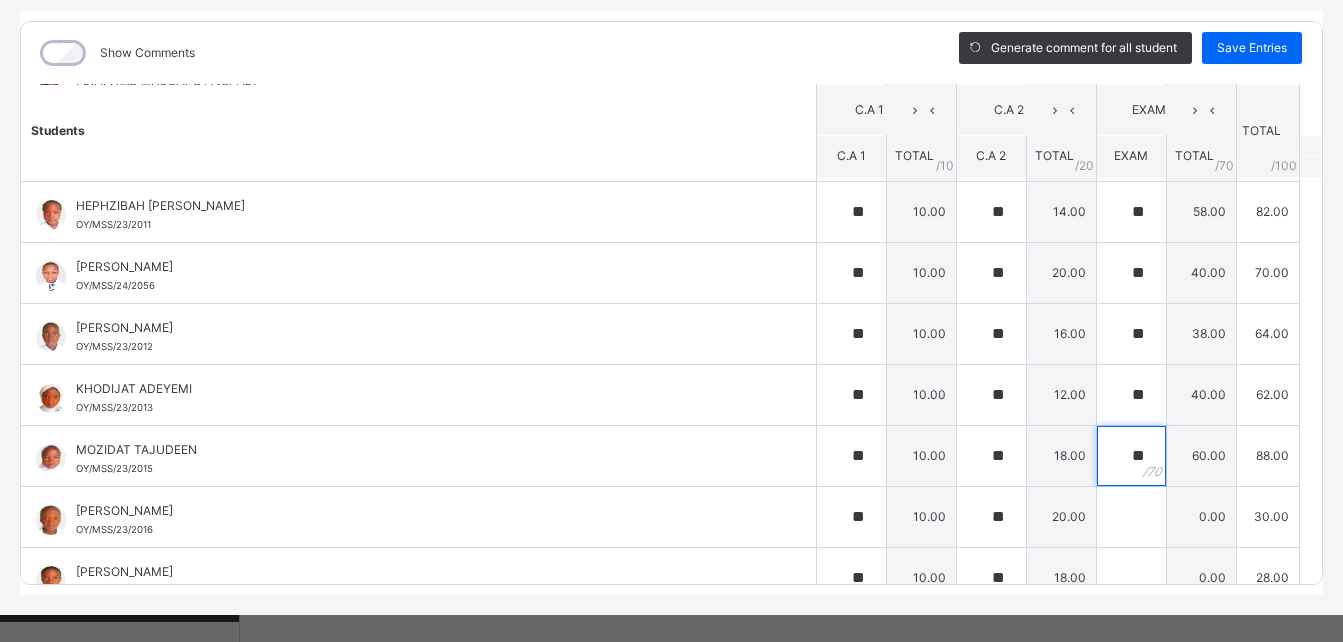type on "**" 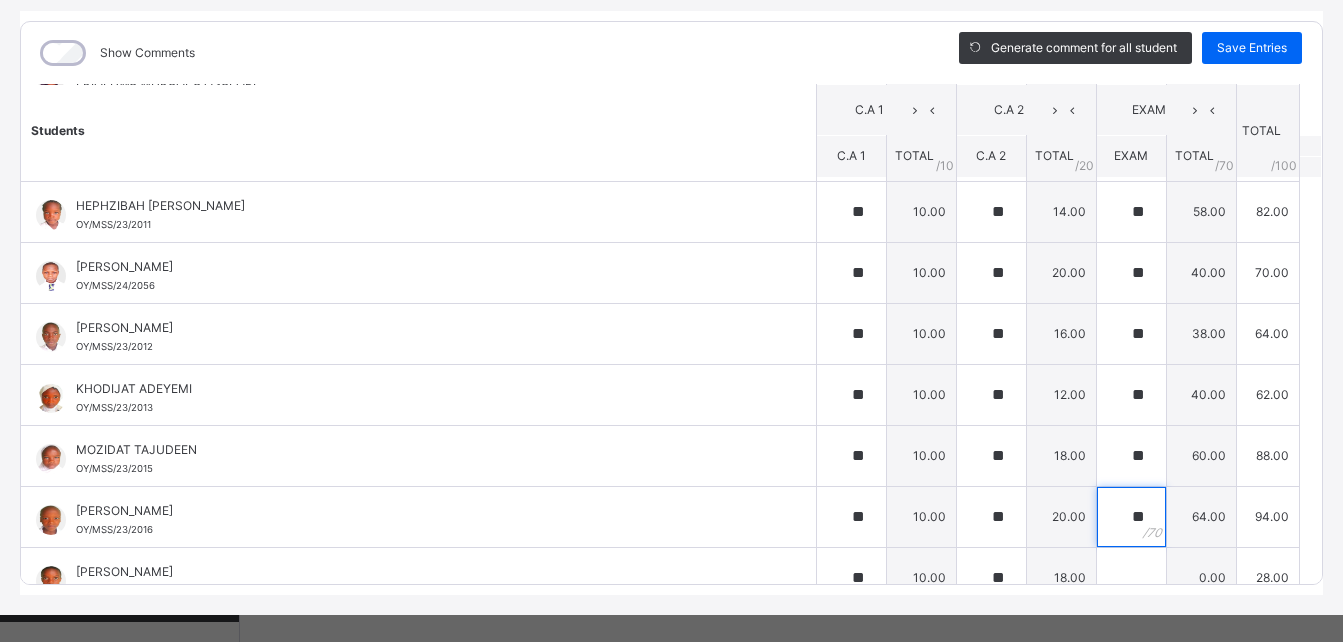 type on "**" 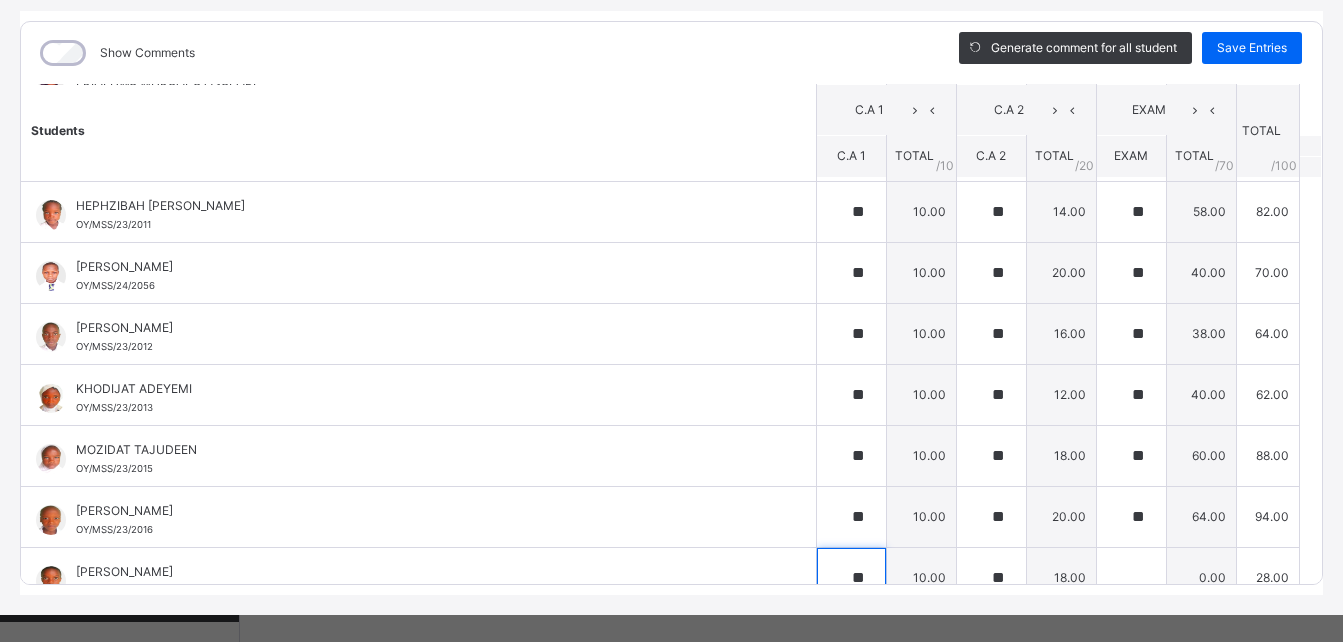 scroll, scrollTop: 935, scrollLeft: 0, axis: vertical 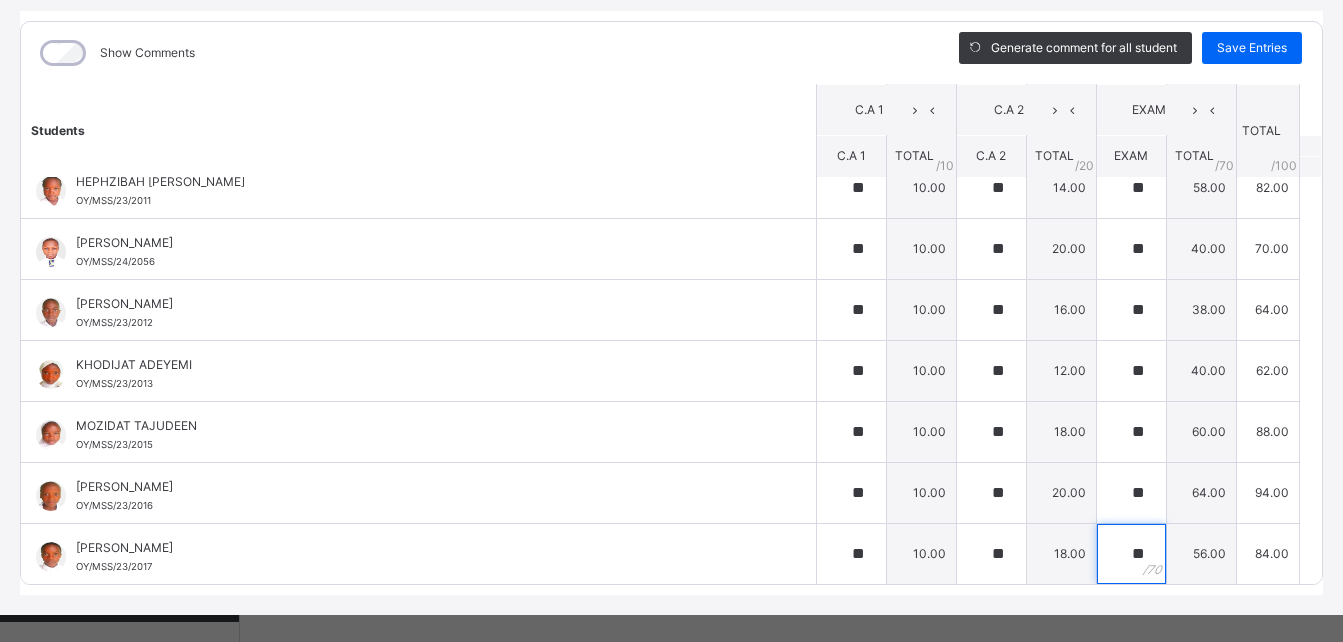 type on "**" 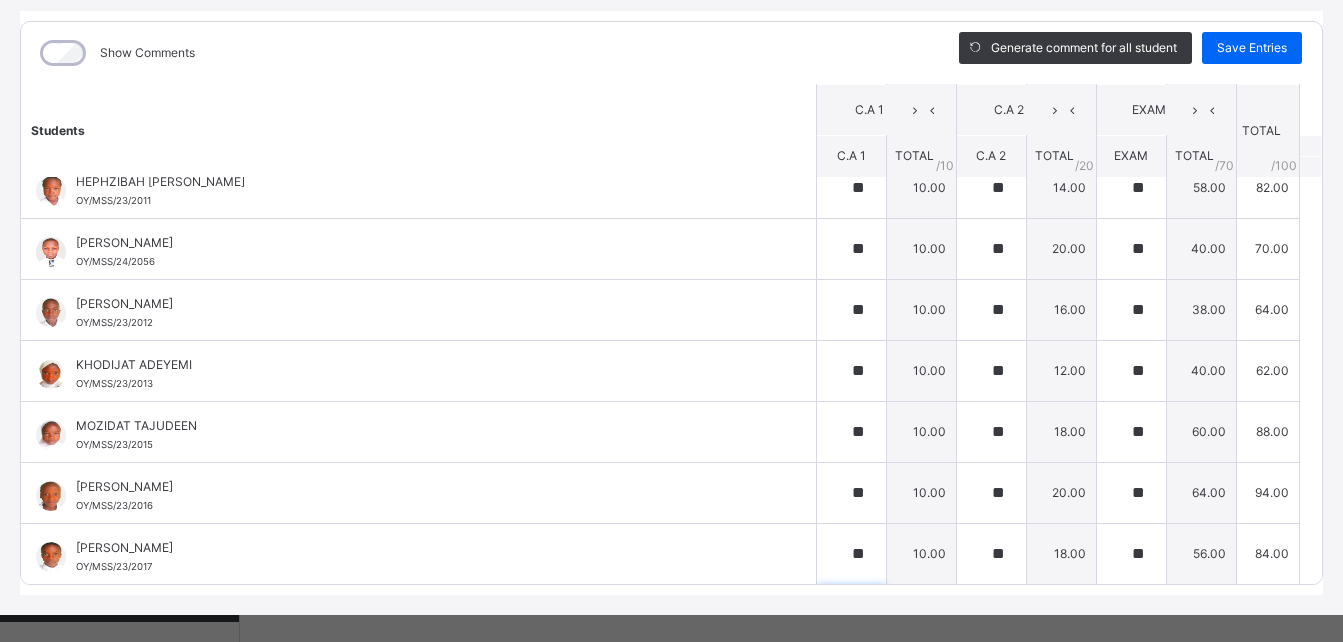 scroll, scrollTop: 1216, scrollLeft: 0, axis: vertical 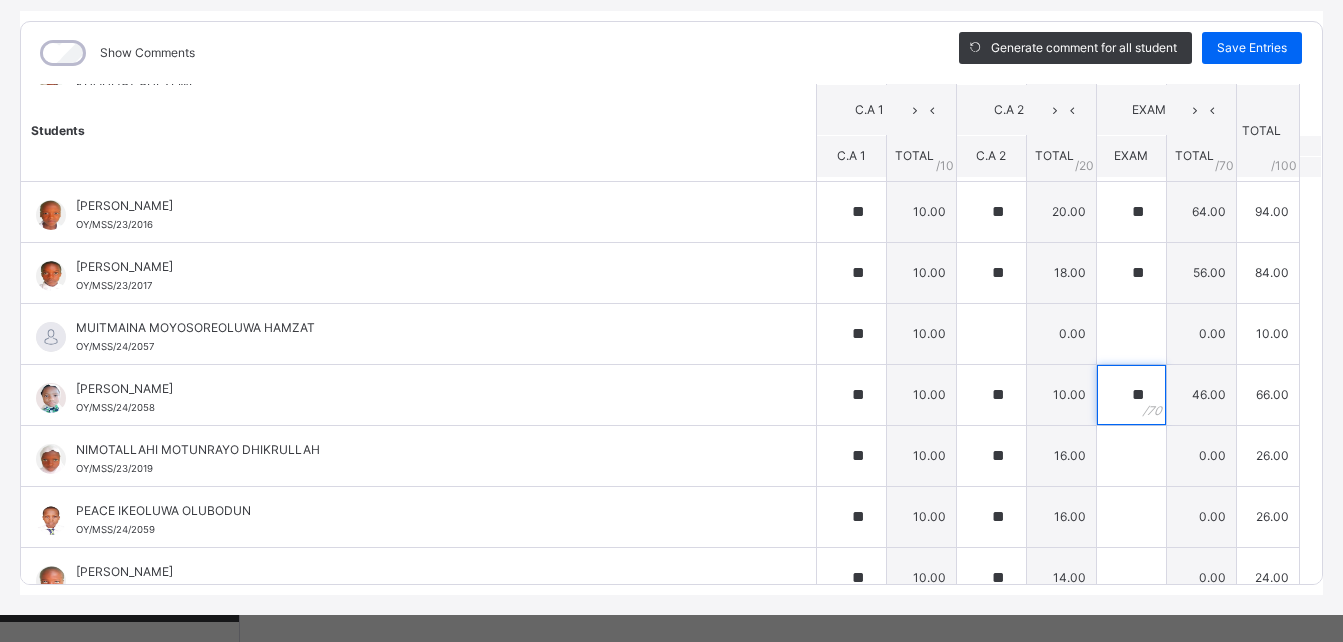 type on "**" 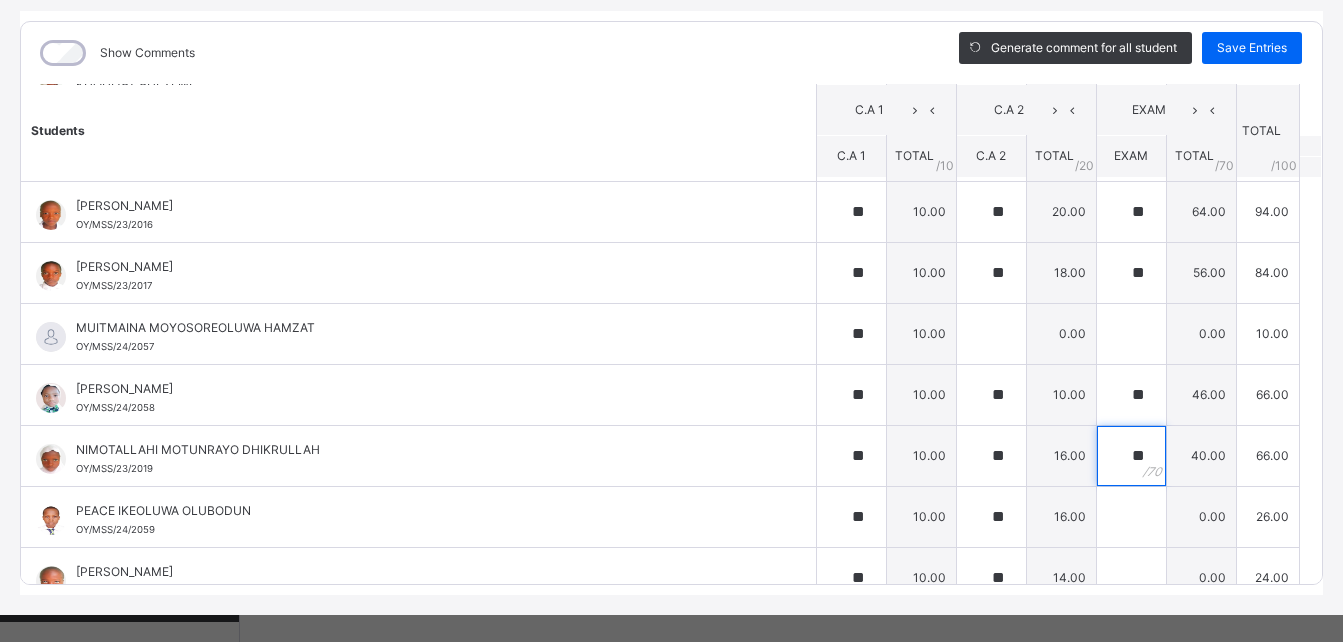 type on "**" 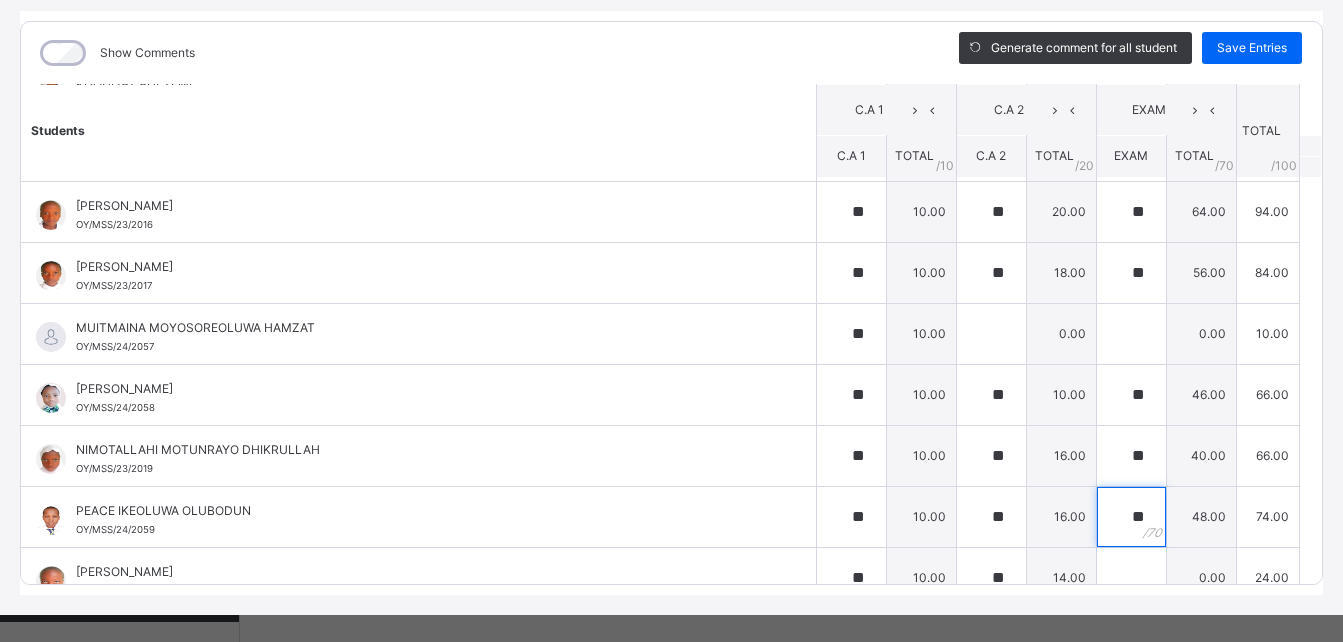 type on "**" 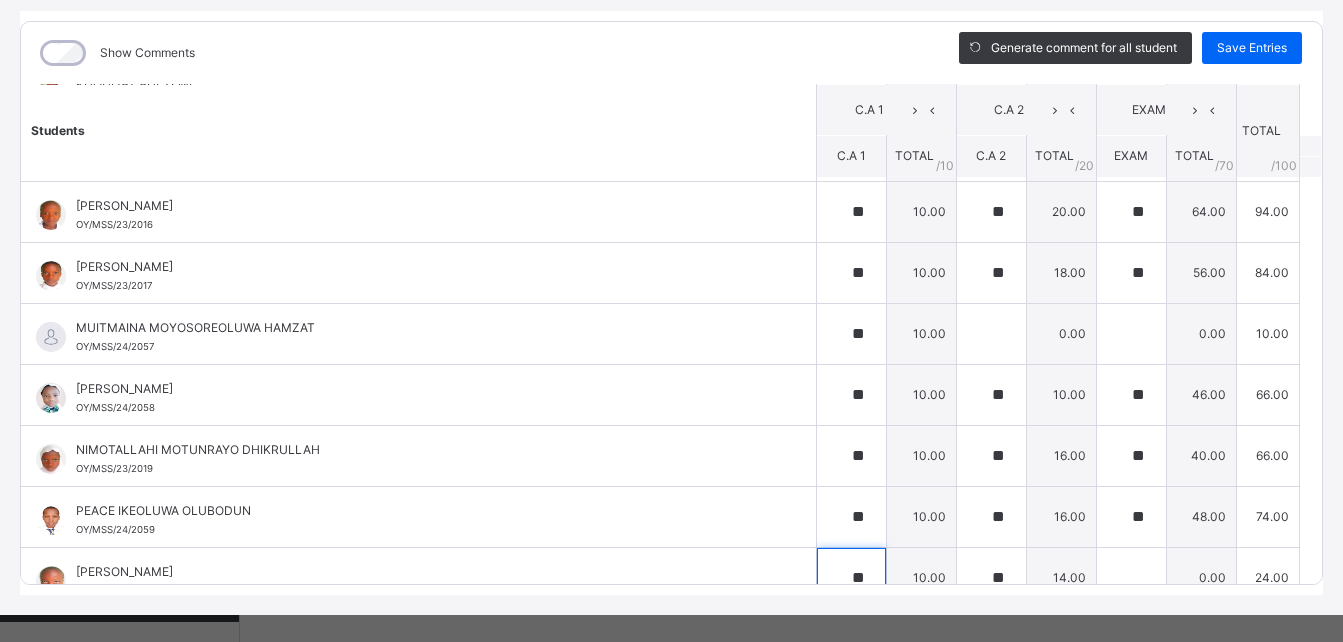 scroll, scrollTop: 1240, scrollLeft: 0, axis: vertical 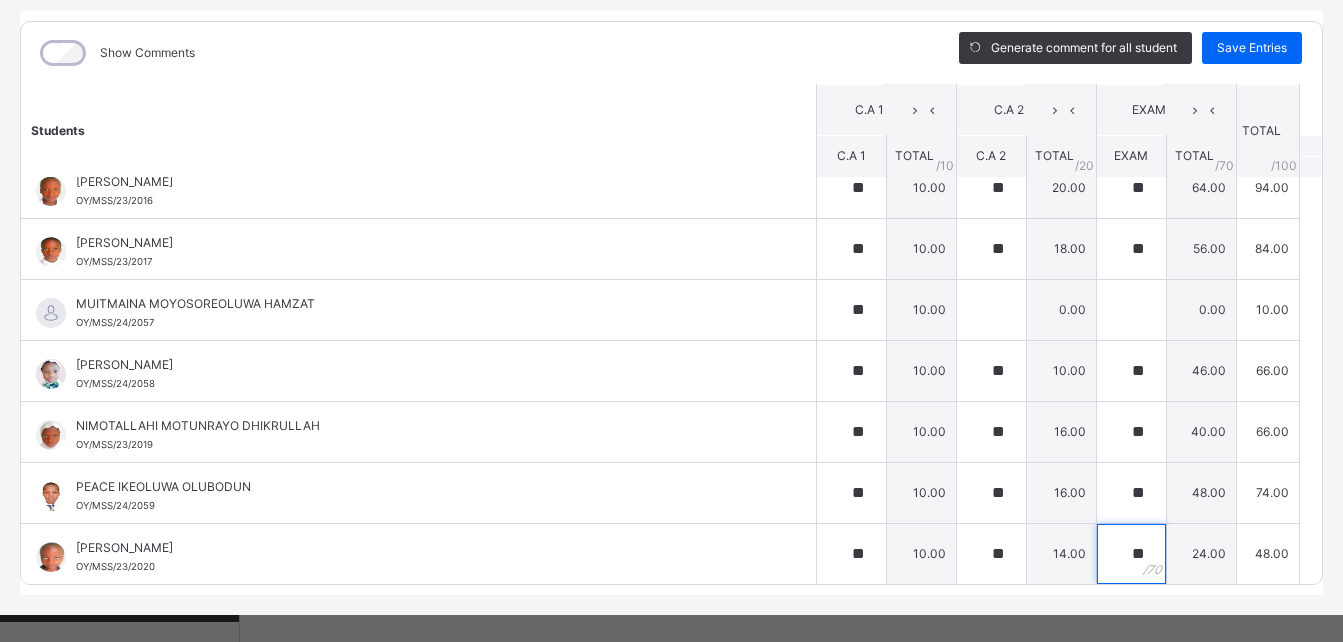 type on "**" 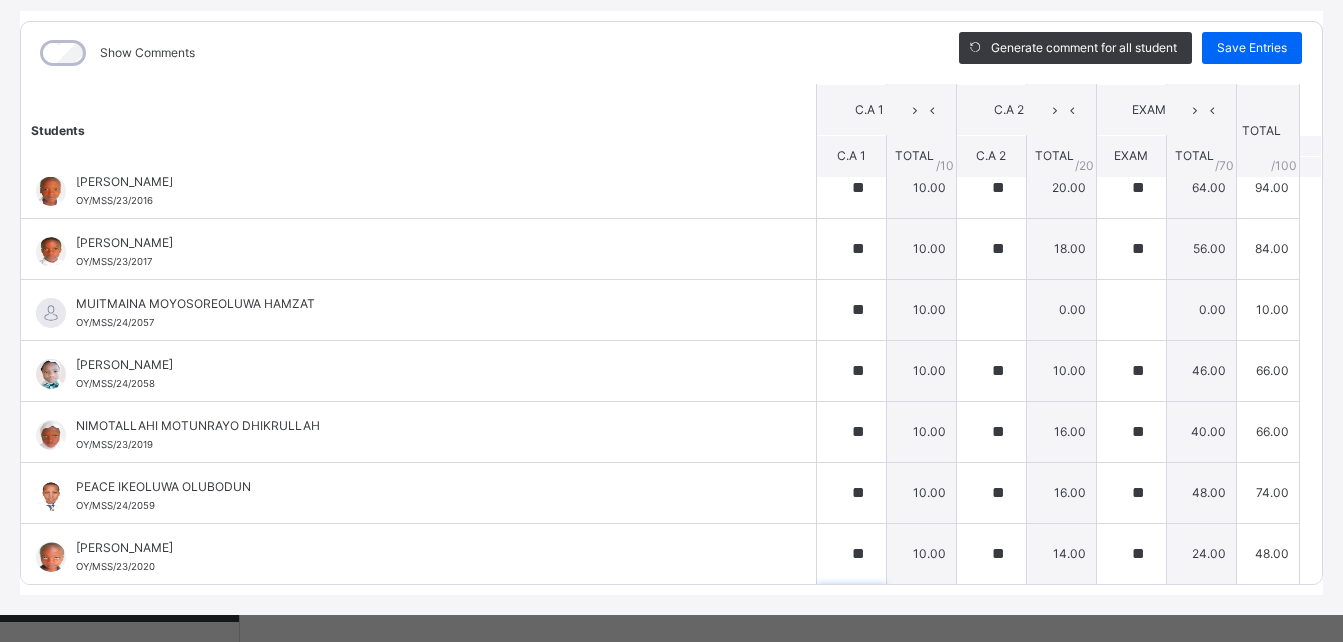 scroll, scrollTop: 1424, scrollLeft: 0, axis: vertical 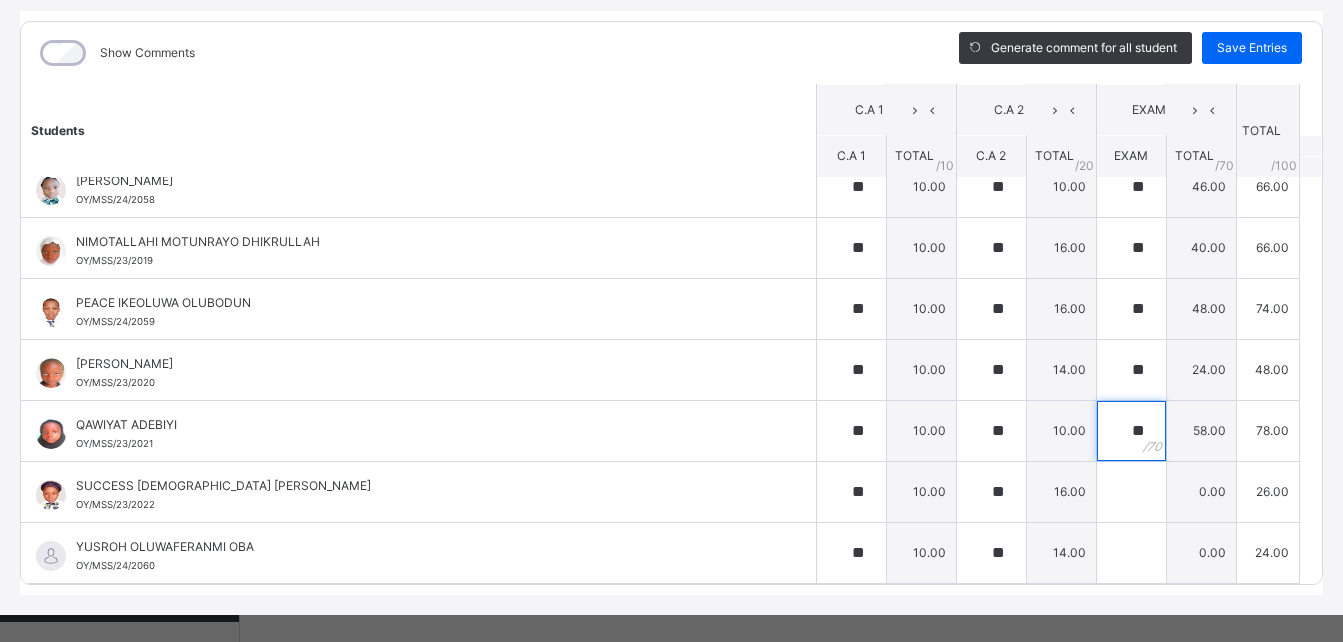 type on "**" 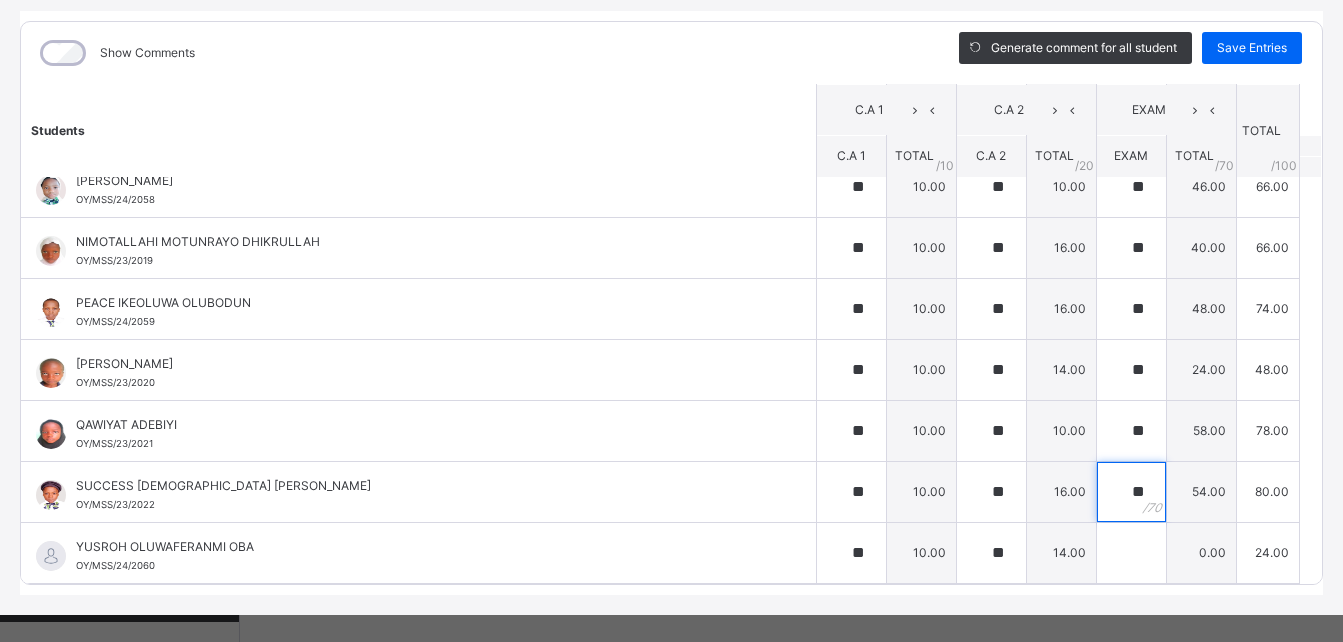 type on "**" 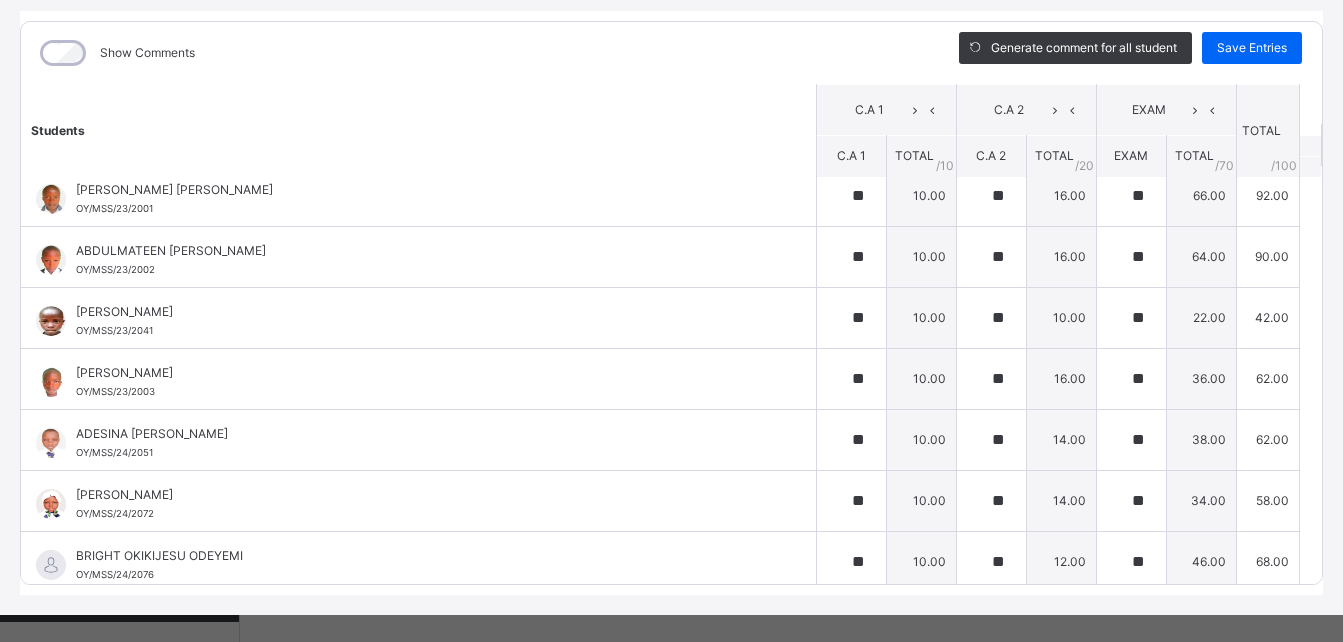 scroll, scrollTop: 0, scrollLeft: 0, axis: both 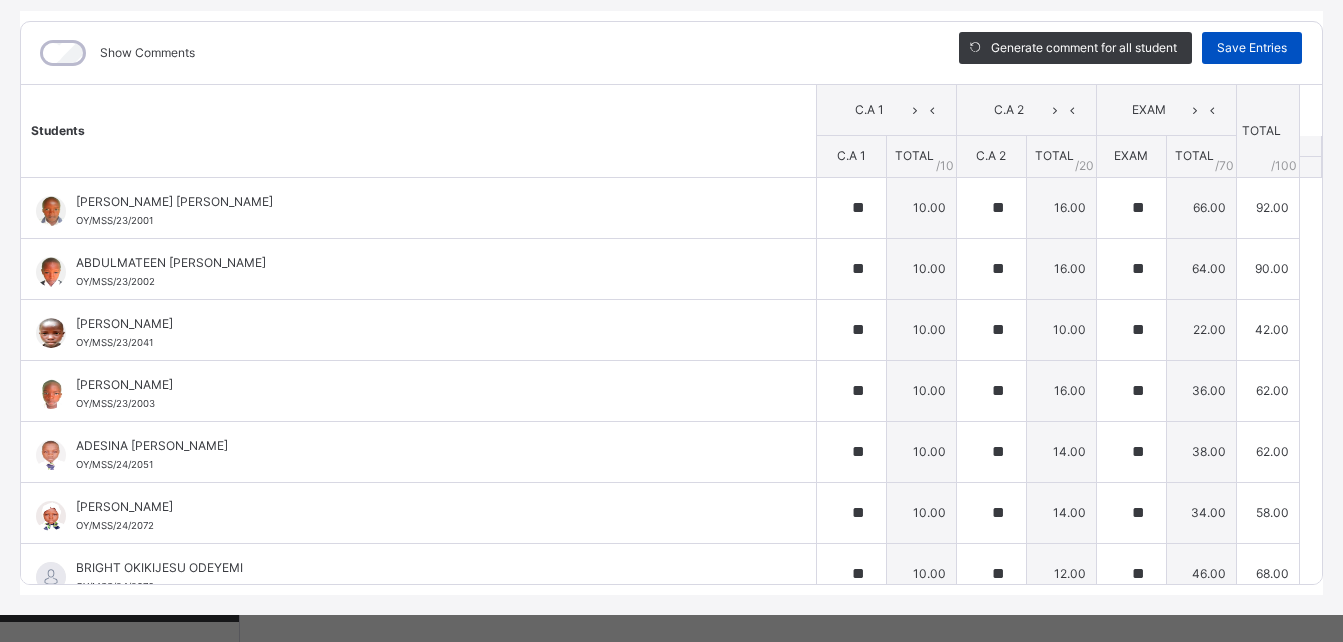 type on "**" 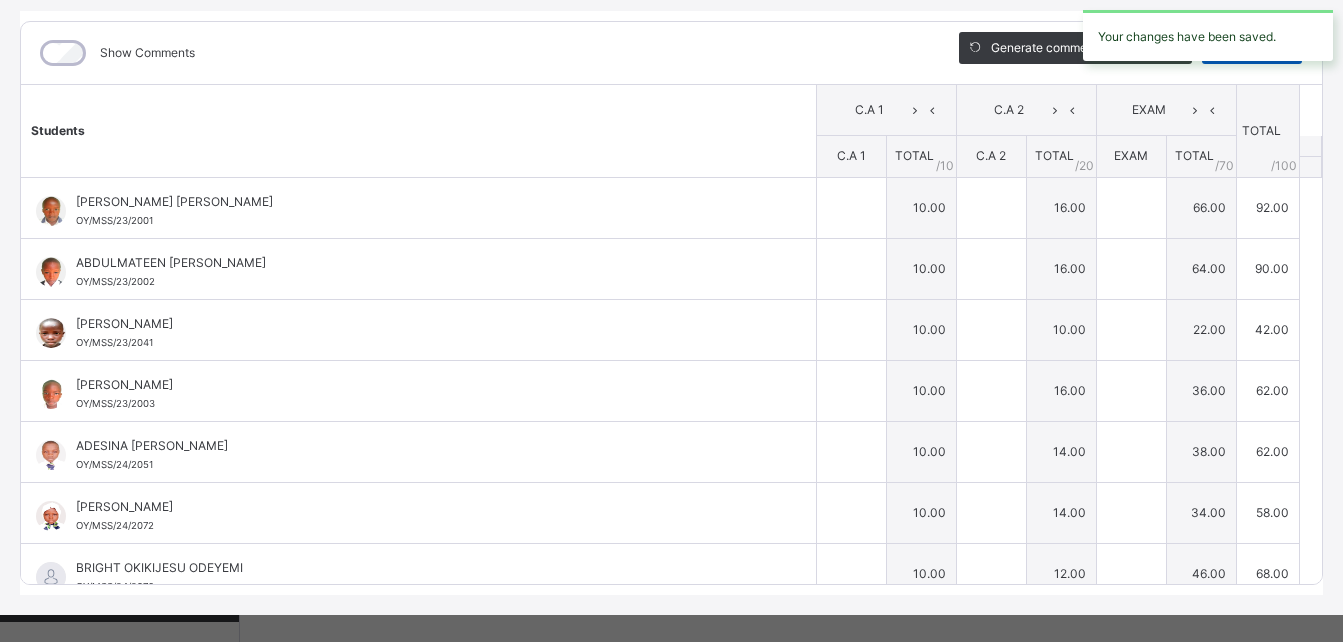 type on "**" 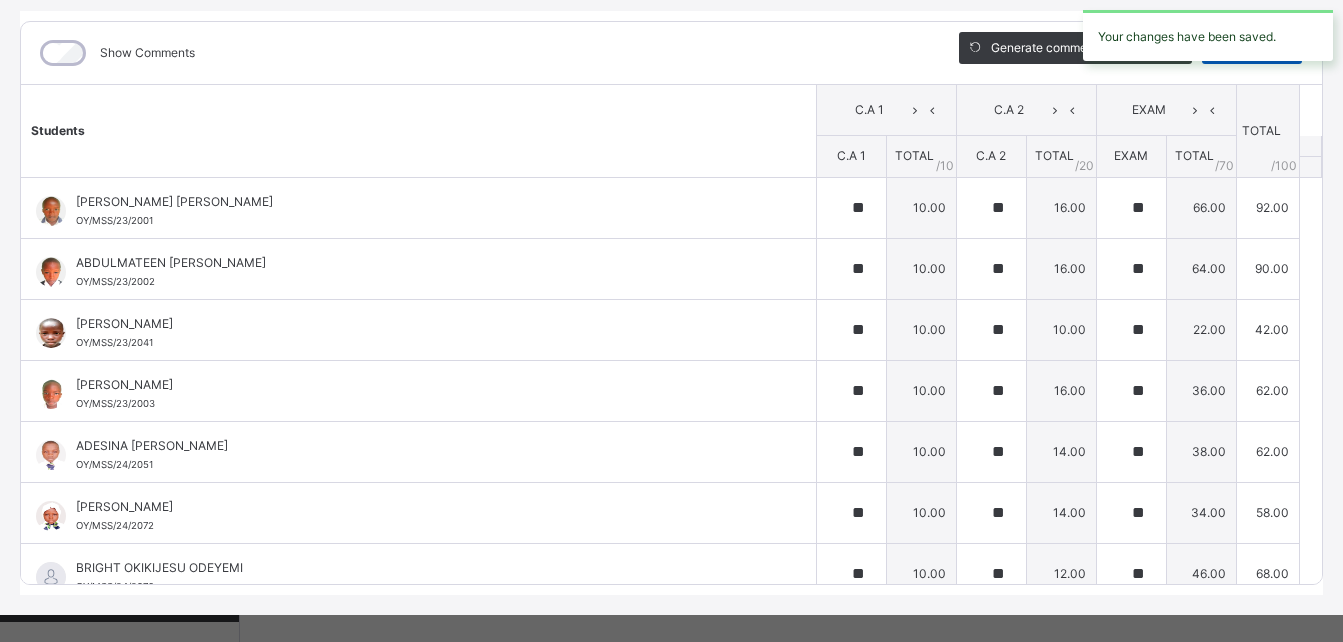 type on "**" 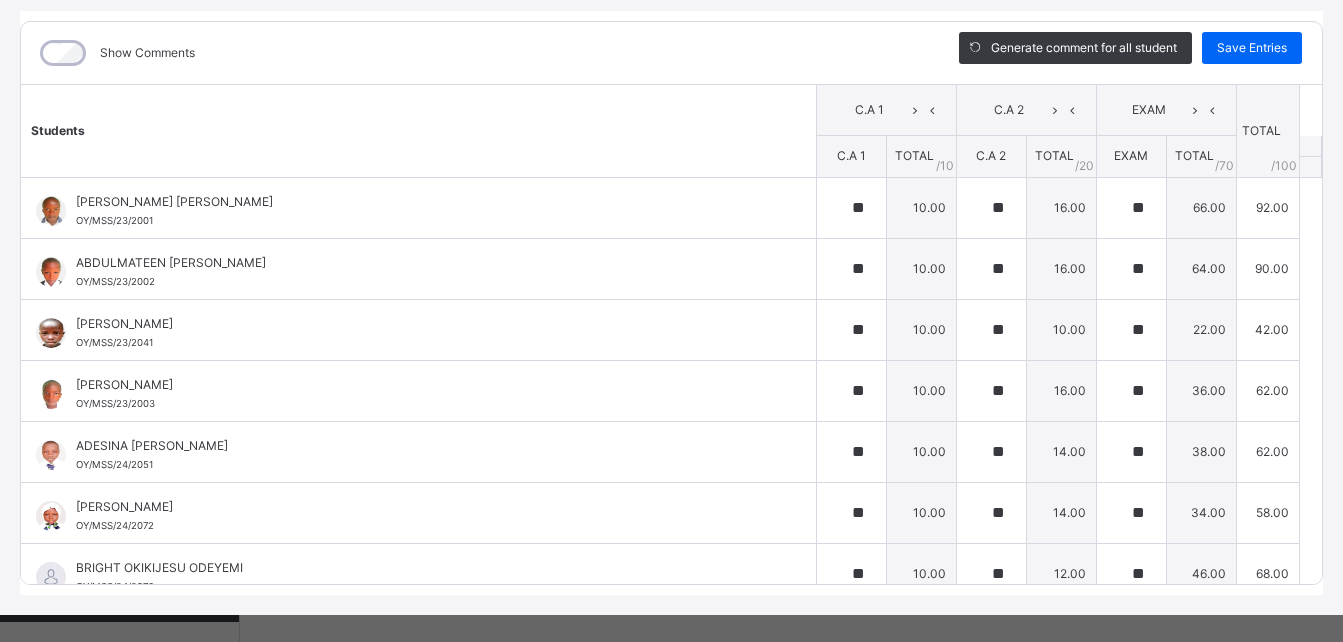 scroll, scrollTop: 40, scrollLeft: 0, axis: vertical 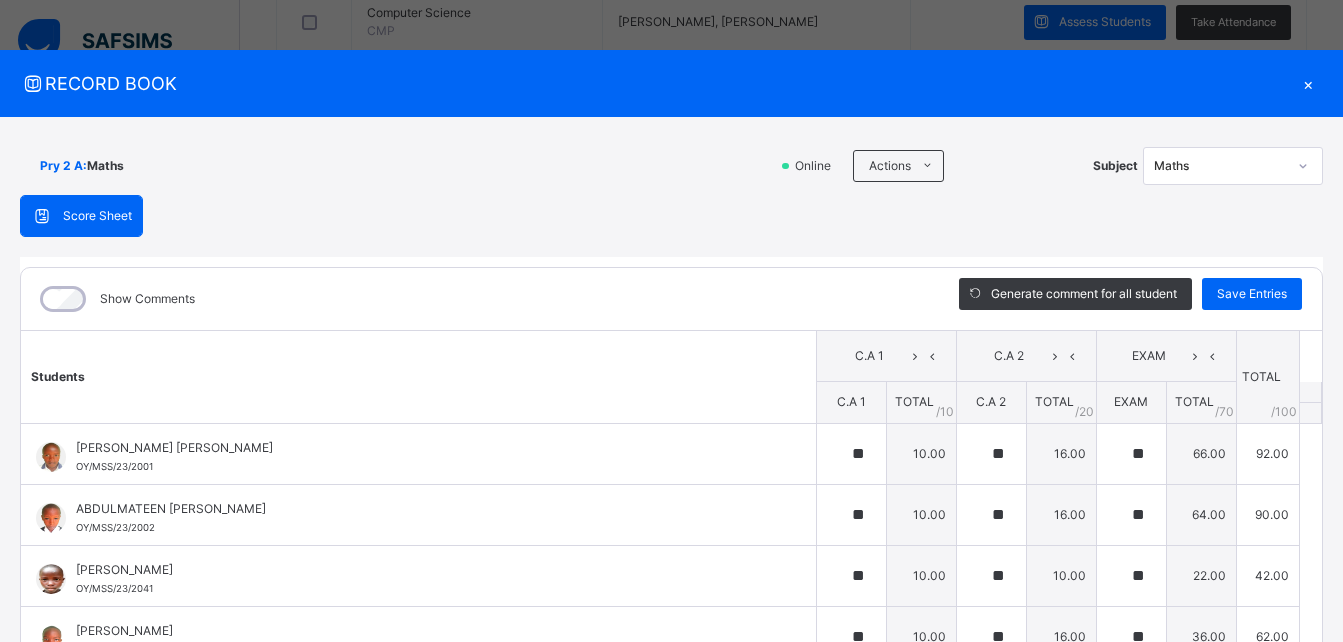 click 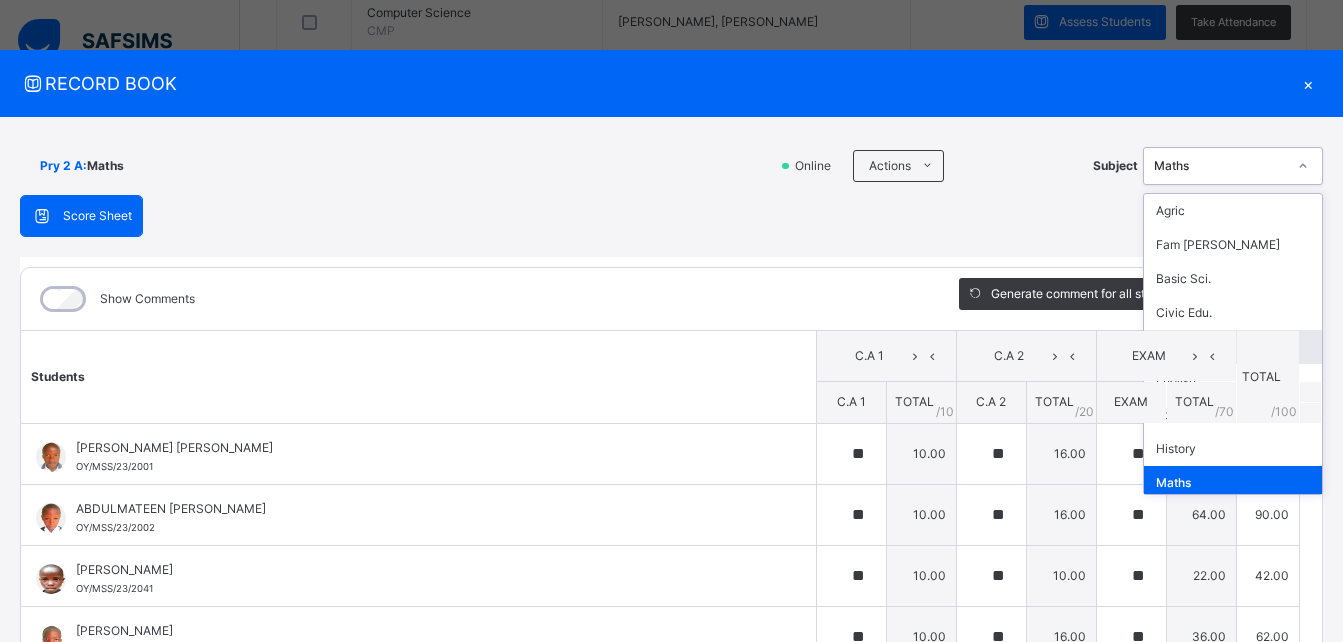 click on "Agric Fam Liv Basic Sci. Civic Edu. Computer English Yoruba History Maths PHE Social Stu. Rhymes CCA" at bounding box center (1233, 344) 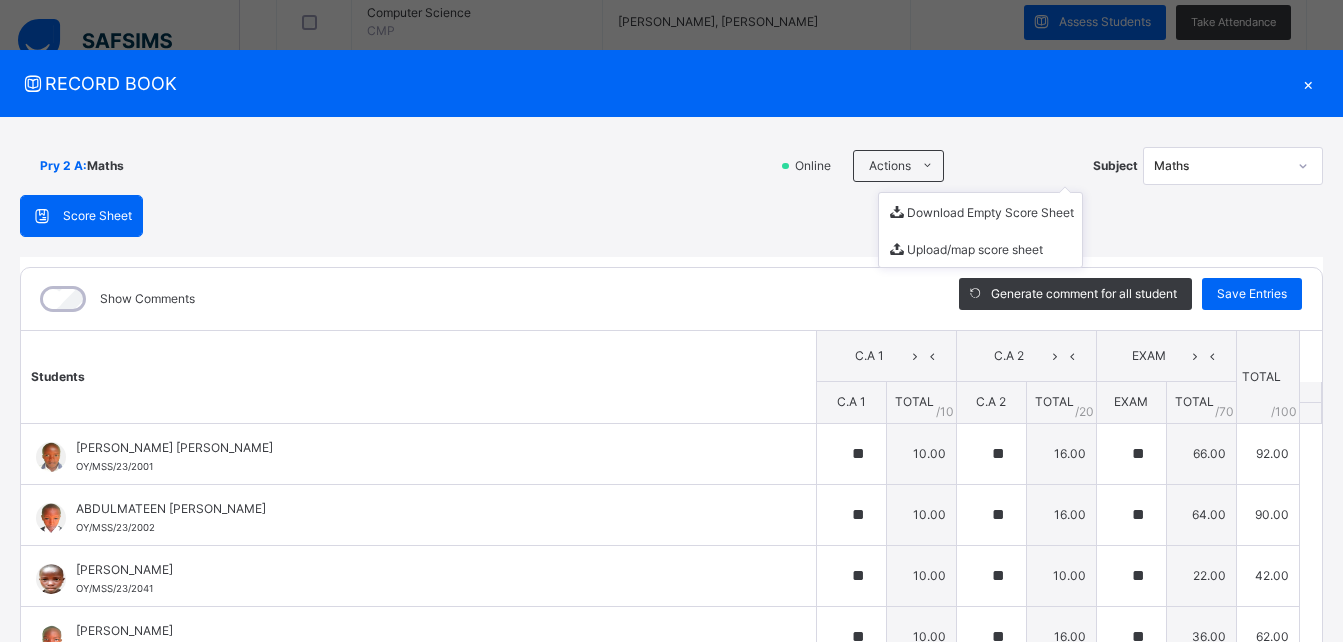 click on "Actions  Download Empty Score Sheet  Upload/map score sheet" at bounding box center [968, 166] 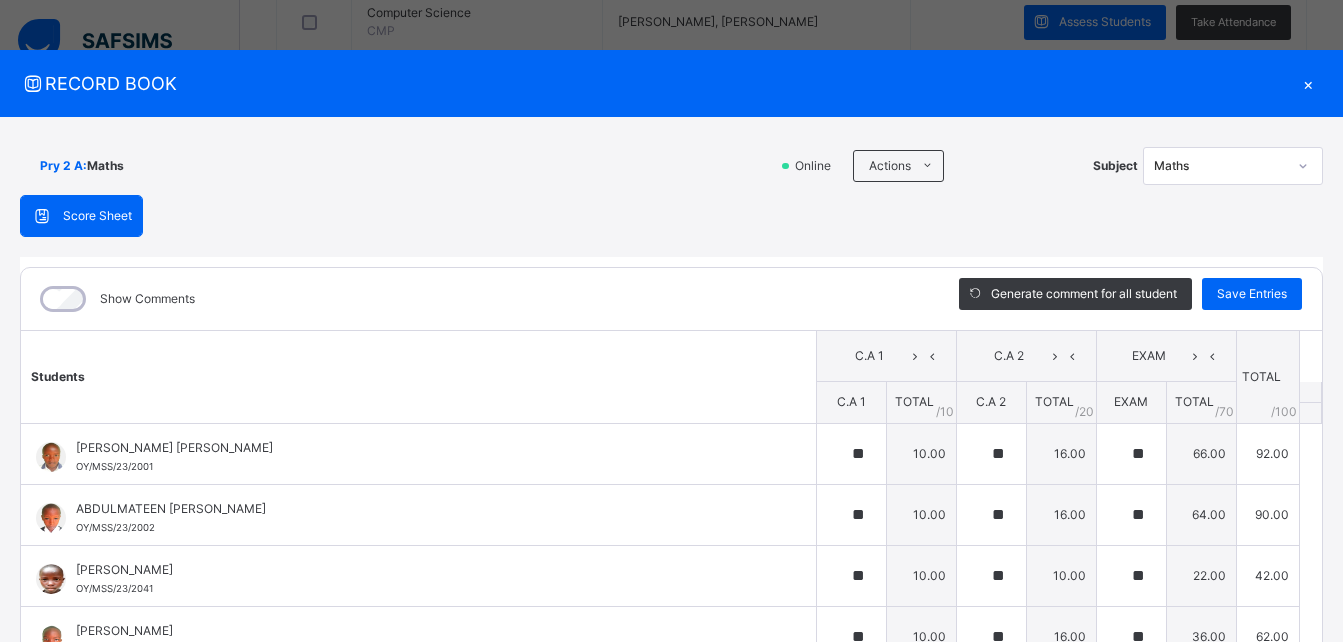click 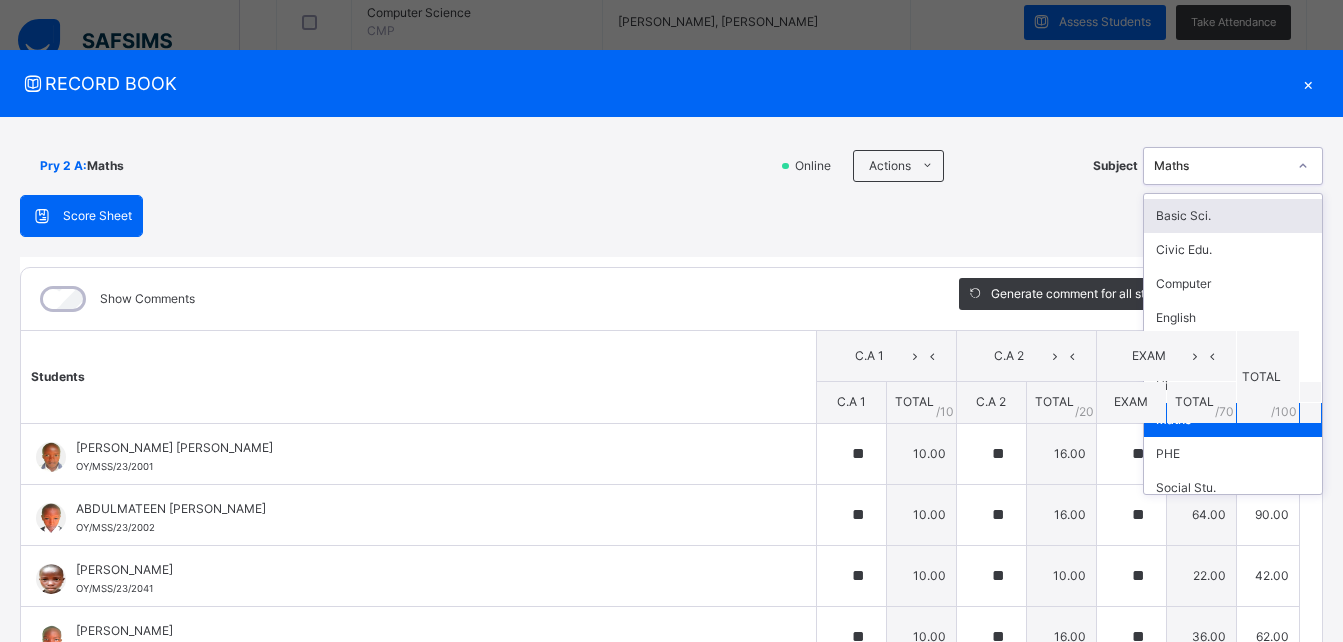 scroll, scrollTop: 142, scrollLeft: 0, axis: vertical 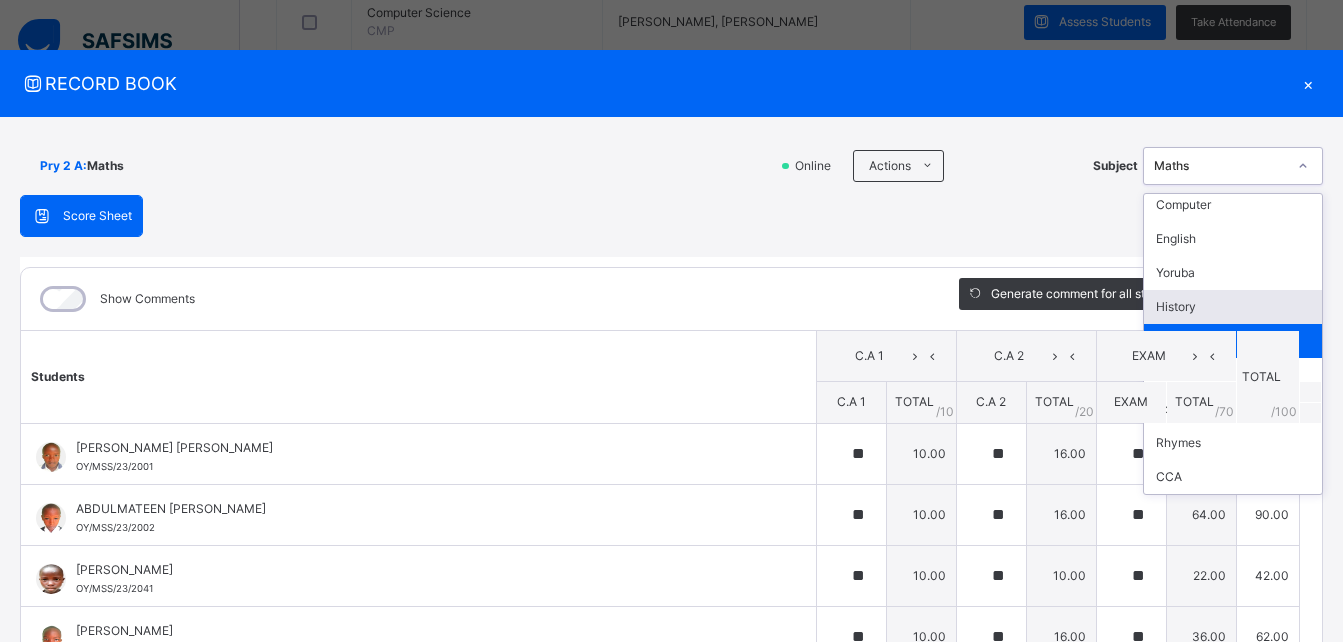 click on "History" at bounding box center (1233, 307) 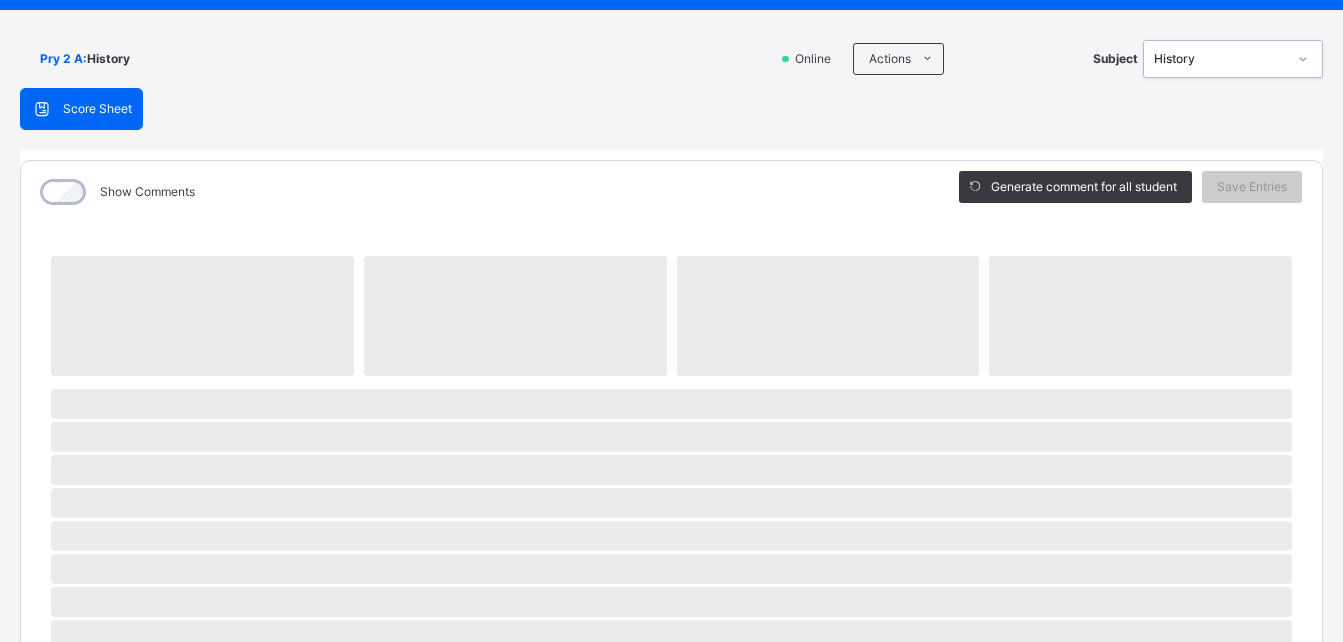 scroll, scrollTop: 116, scrollLeft: 0, axis: vertical 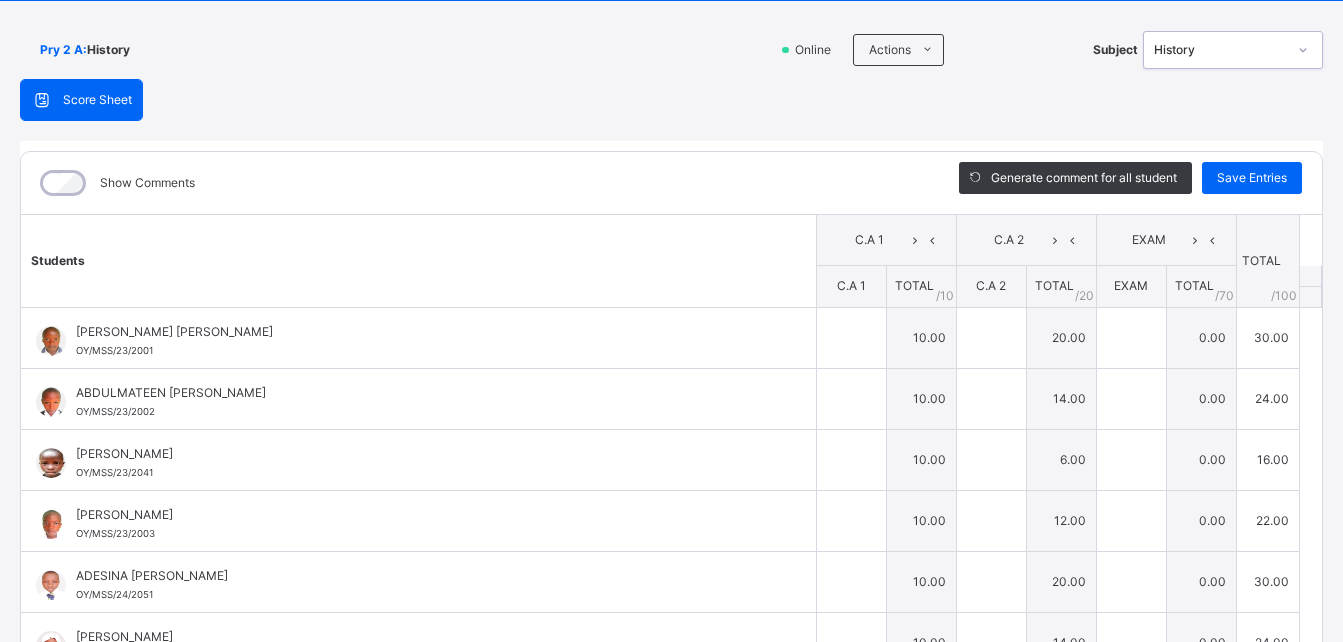 type on "**" 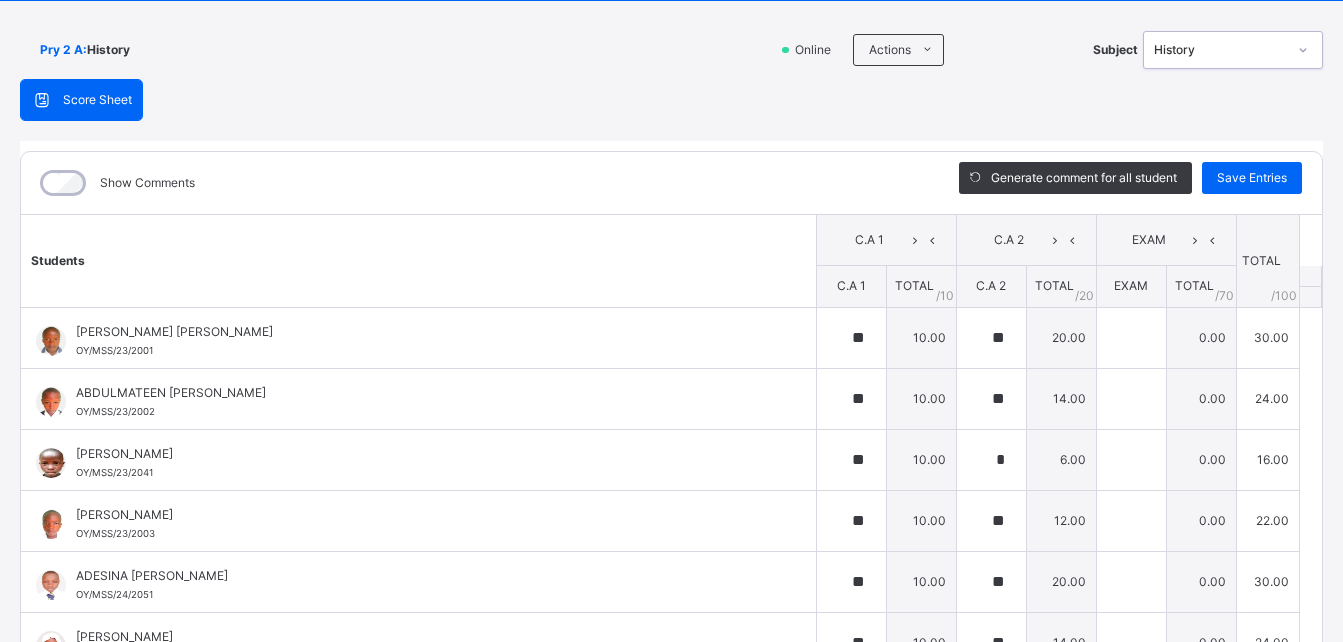 scroll, scrollTop: 187, scrollLeft: 0, axis: vertical 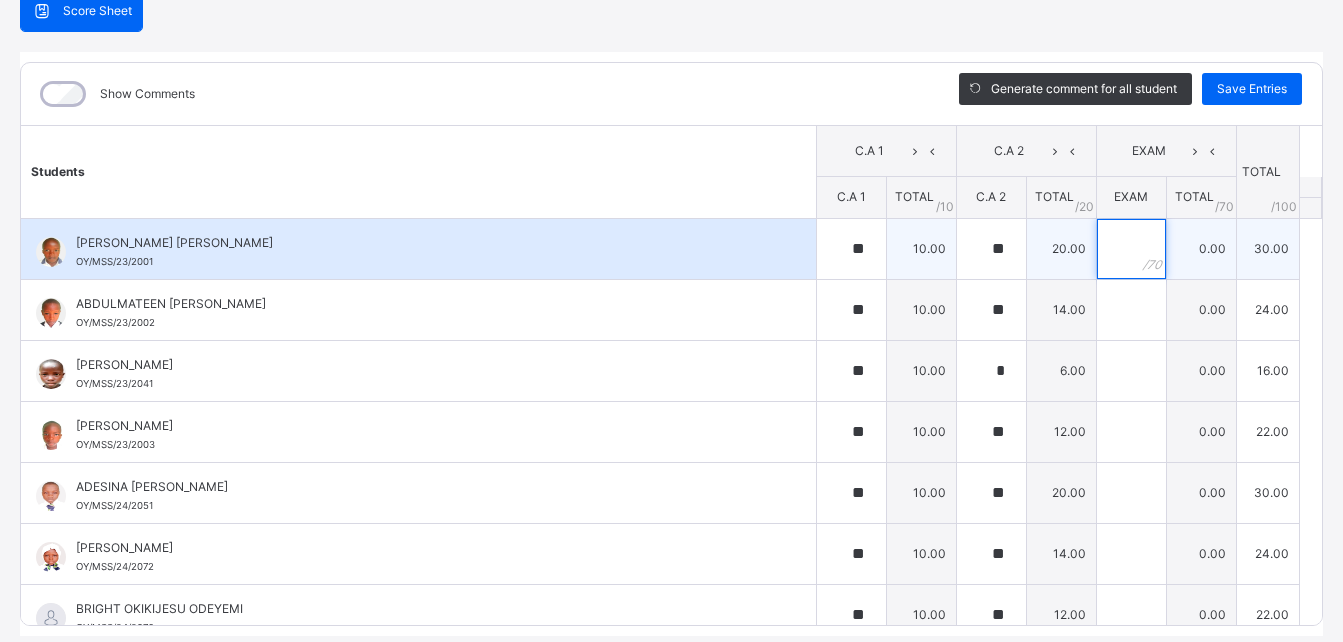 click at bounding box center [1131, 249] 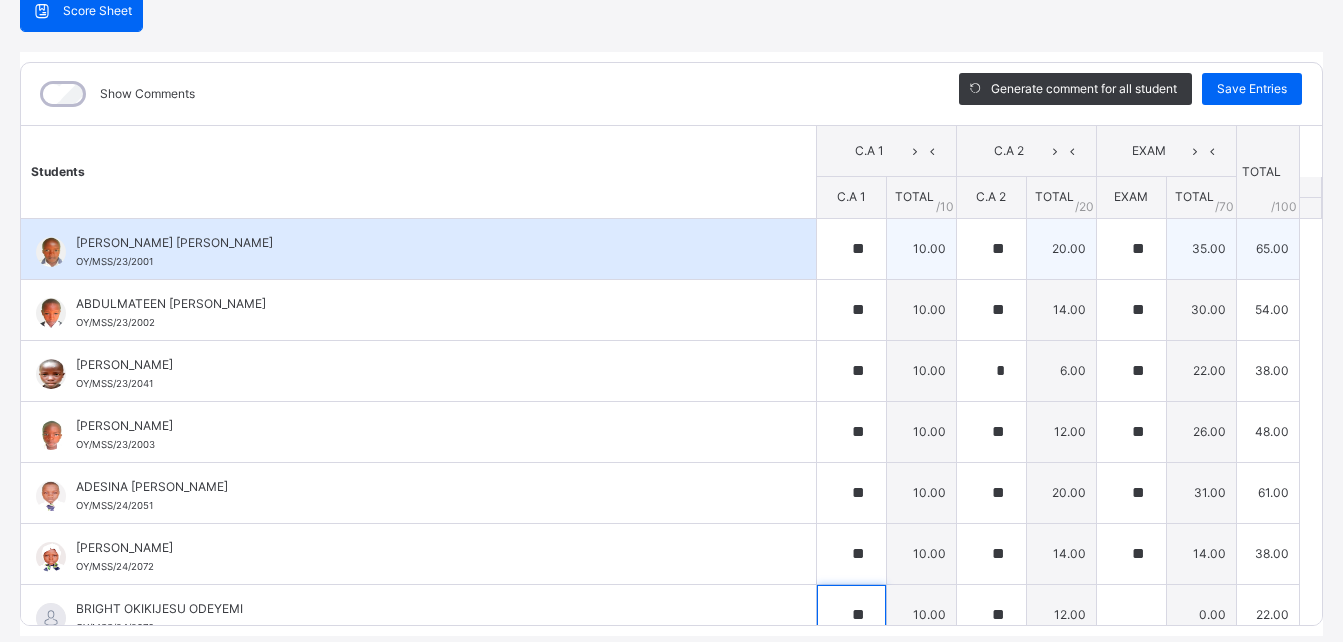 scroll, scrollTop: 20, scrollLeft: 0, axis: vertical 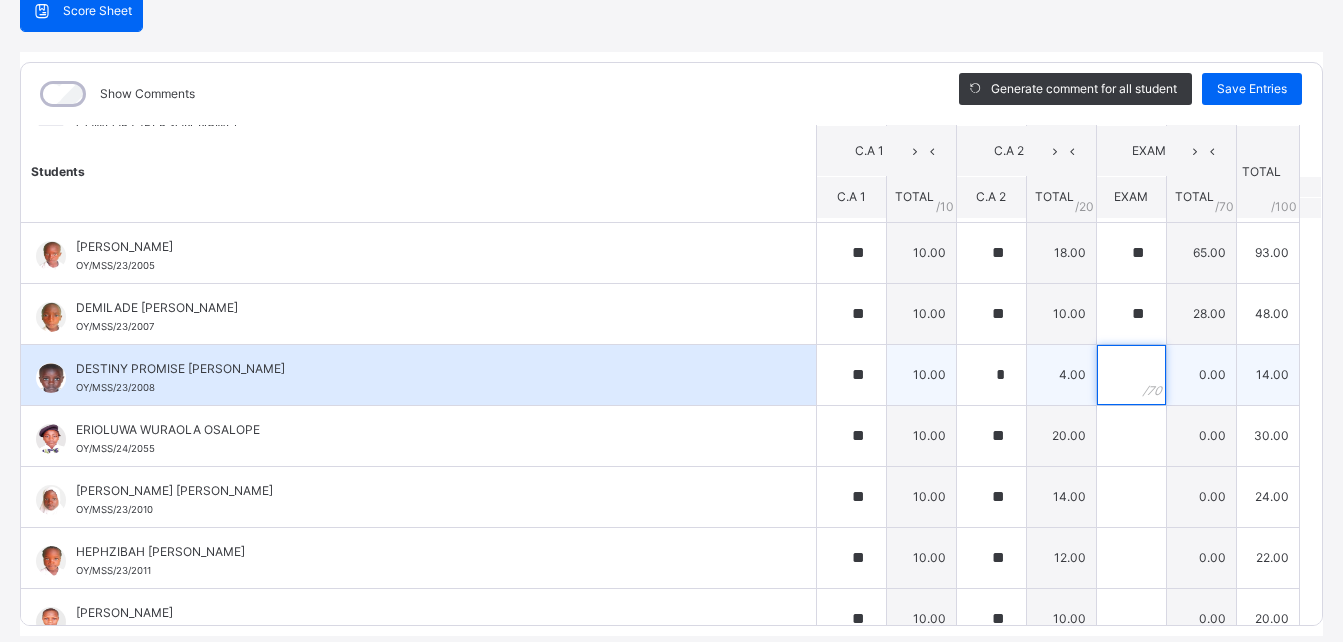 click at bounding box center [1131, 375] 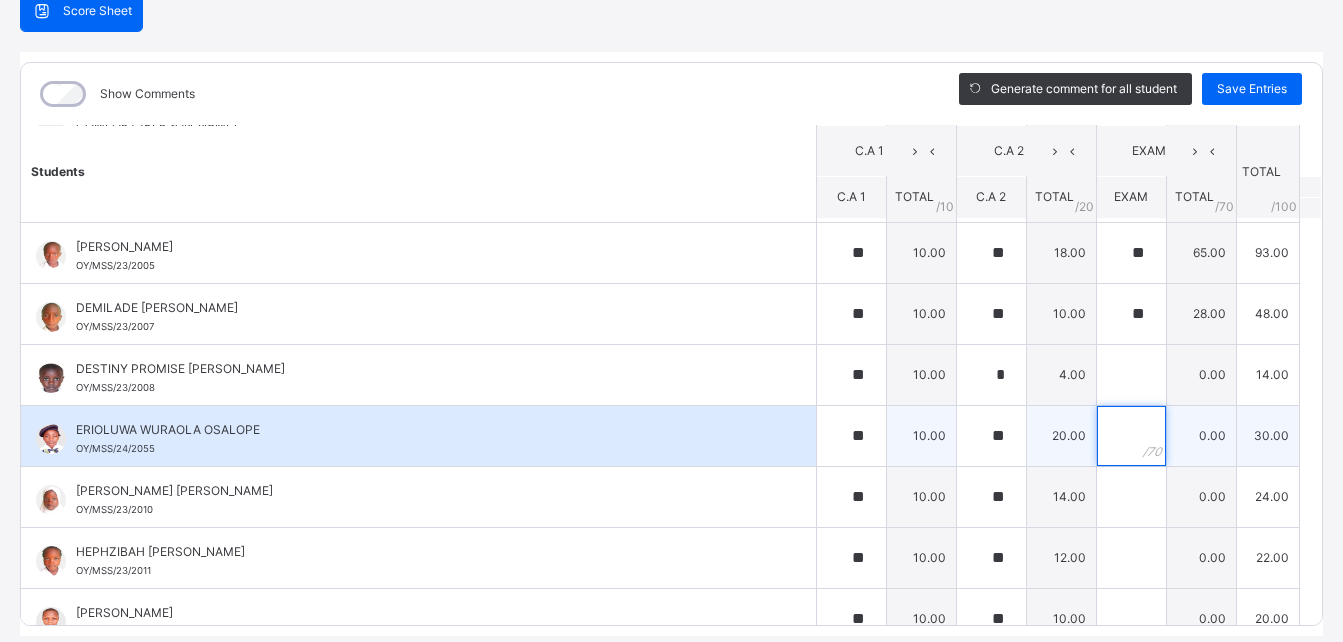 click at bounding box center [1131, 436] 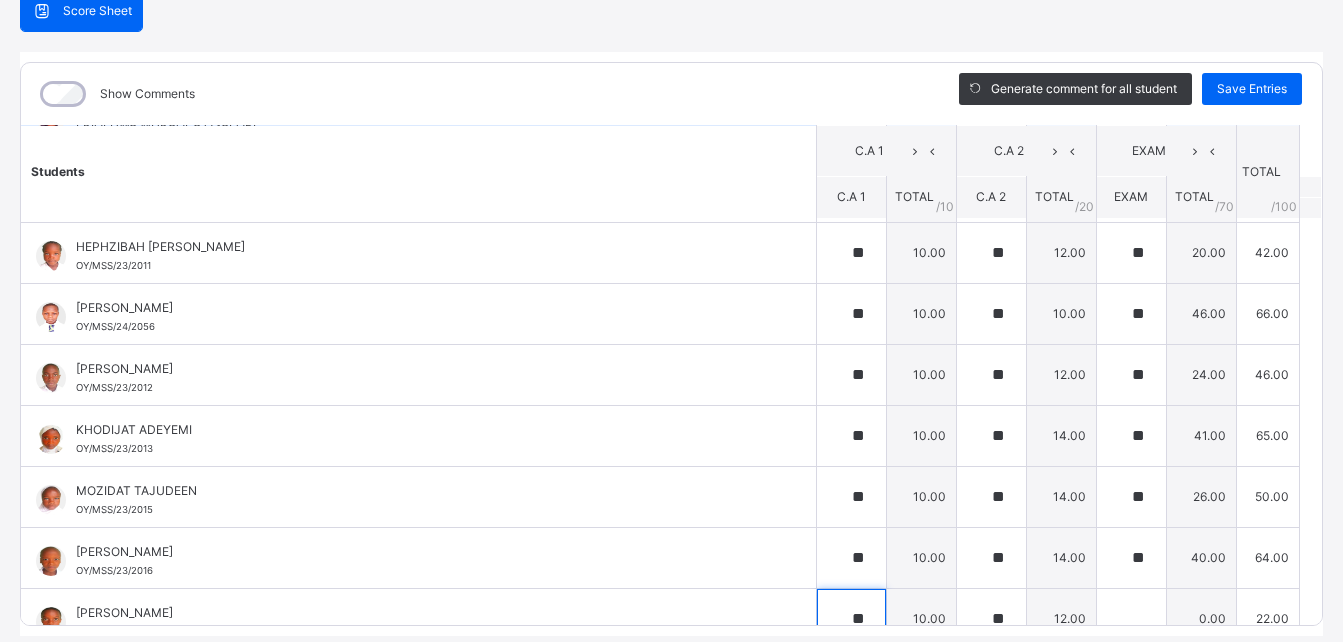 scroll, scrollTop: 935, scrollLeft: 0, axis: vertical 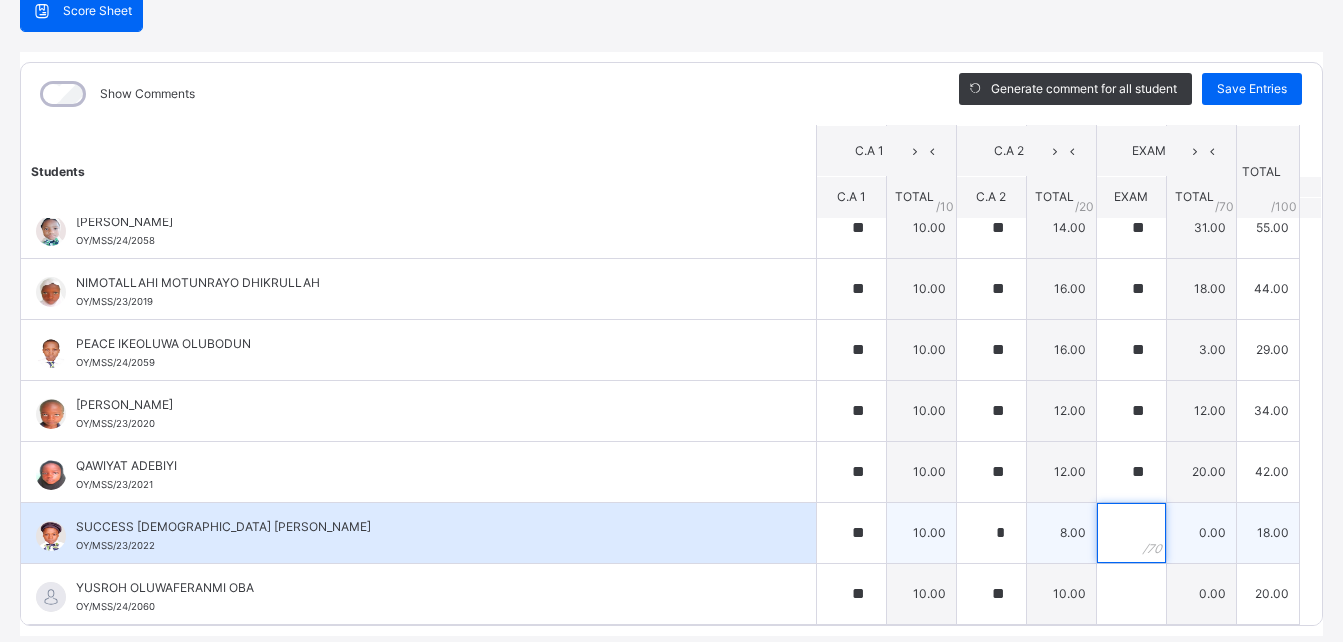 click at bounding box center [1131, 533] 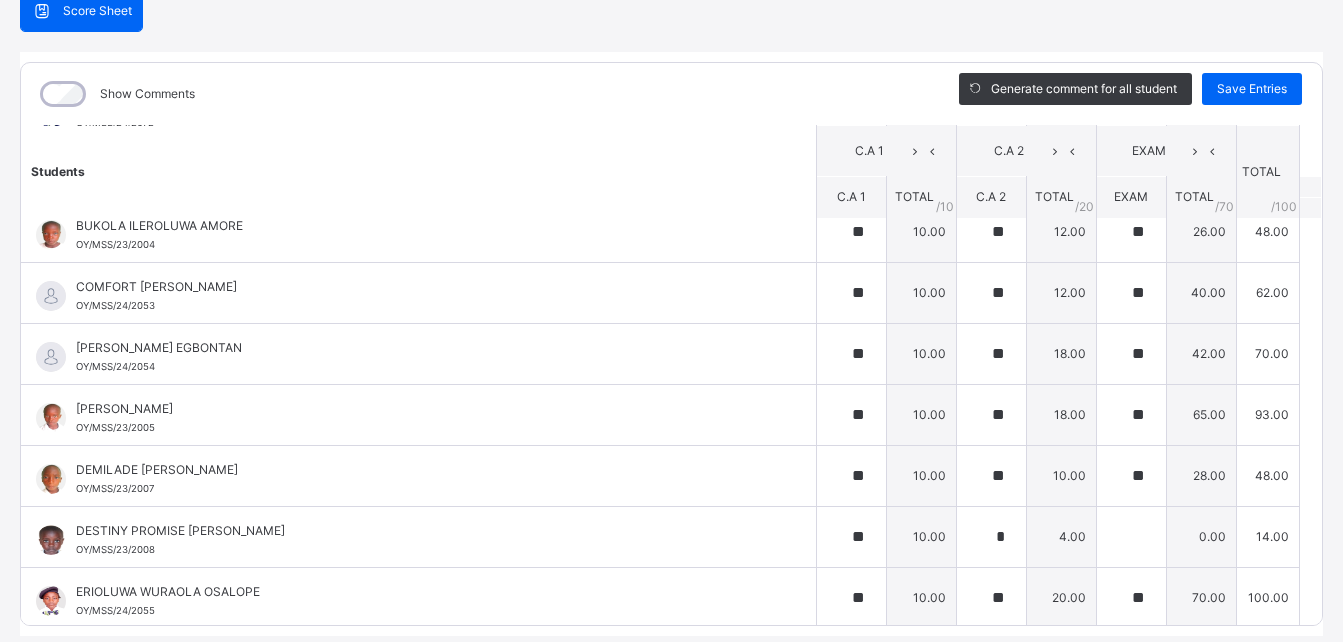 scroll, scrollTop: 482, scrollLeft: 0, axis: vertical 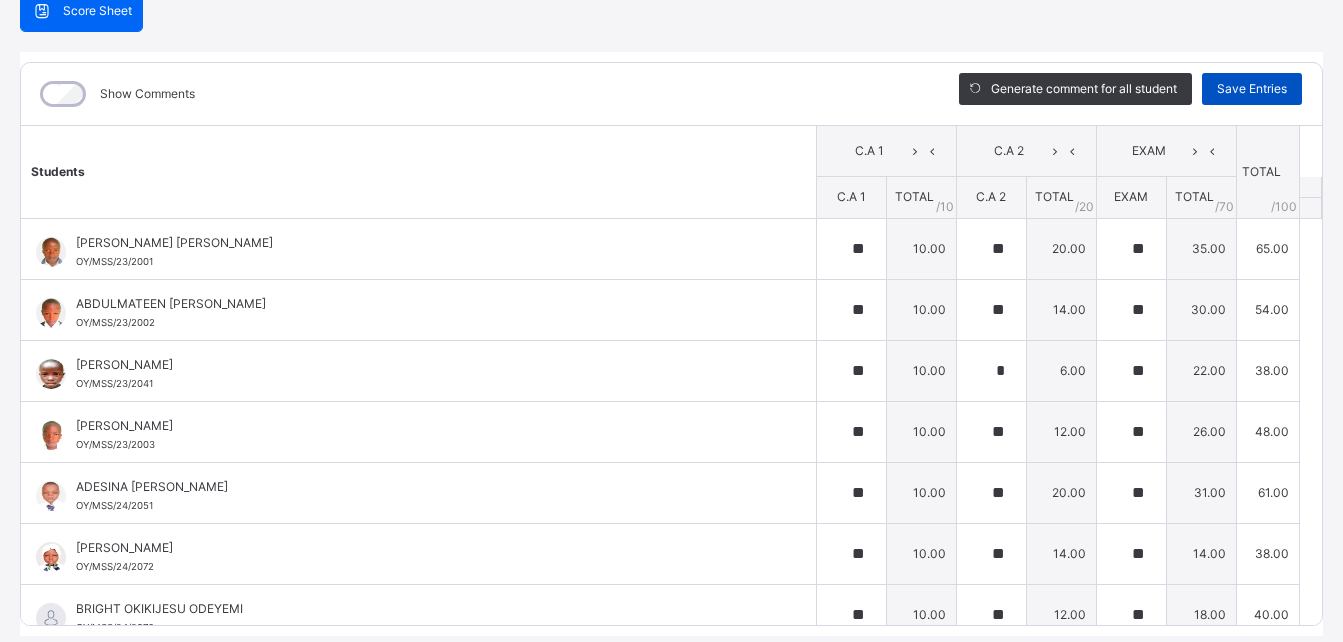 click on "Save Entries" at bounding box center (1252, 89) 